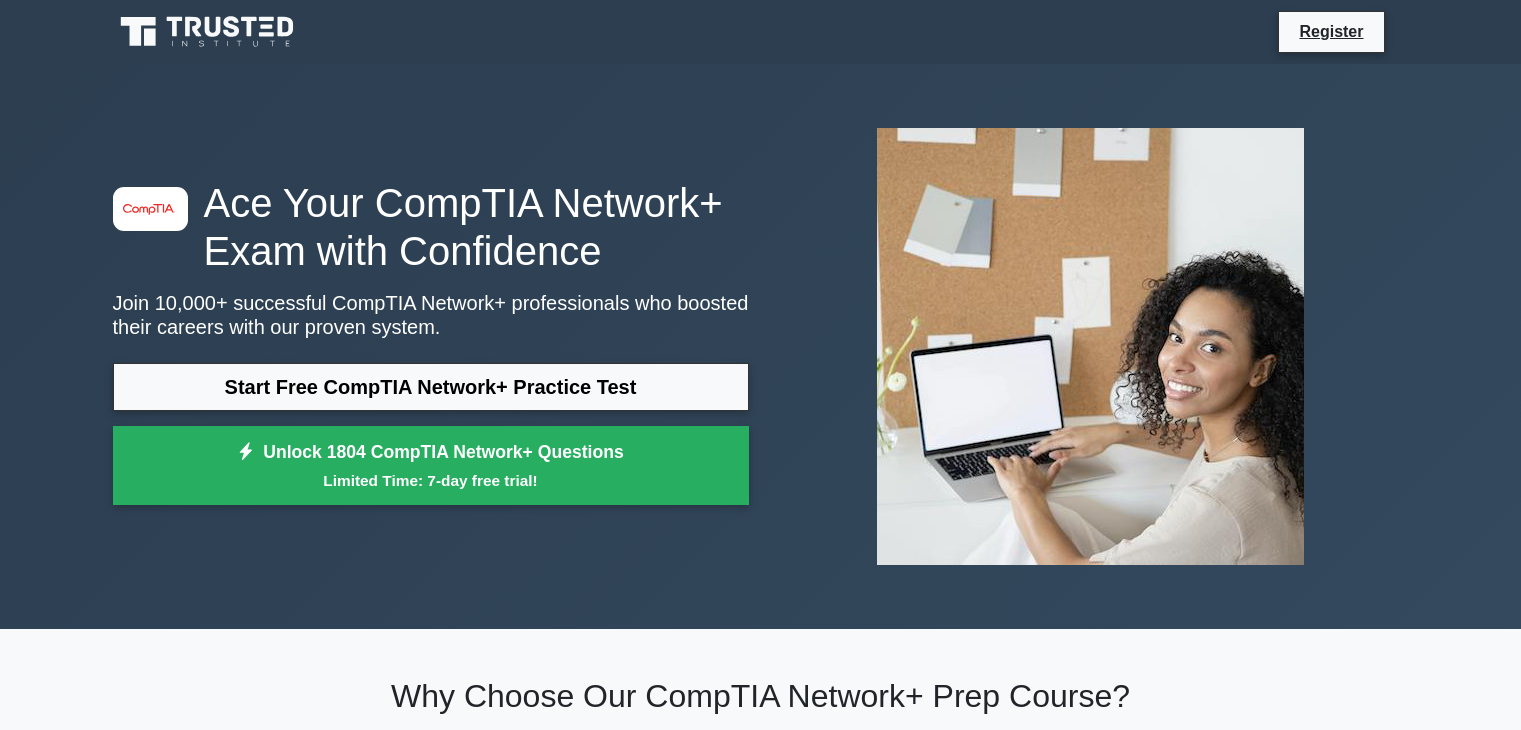 scroll, scrollTop: 466, scrollLeft: 0, axis: vertical 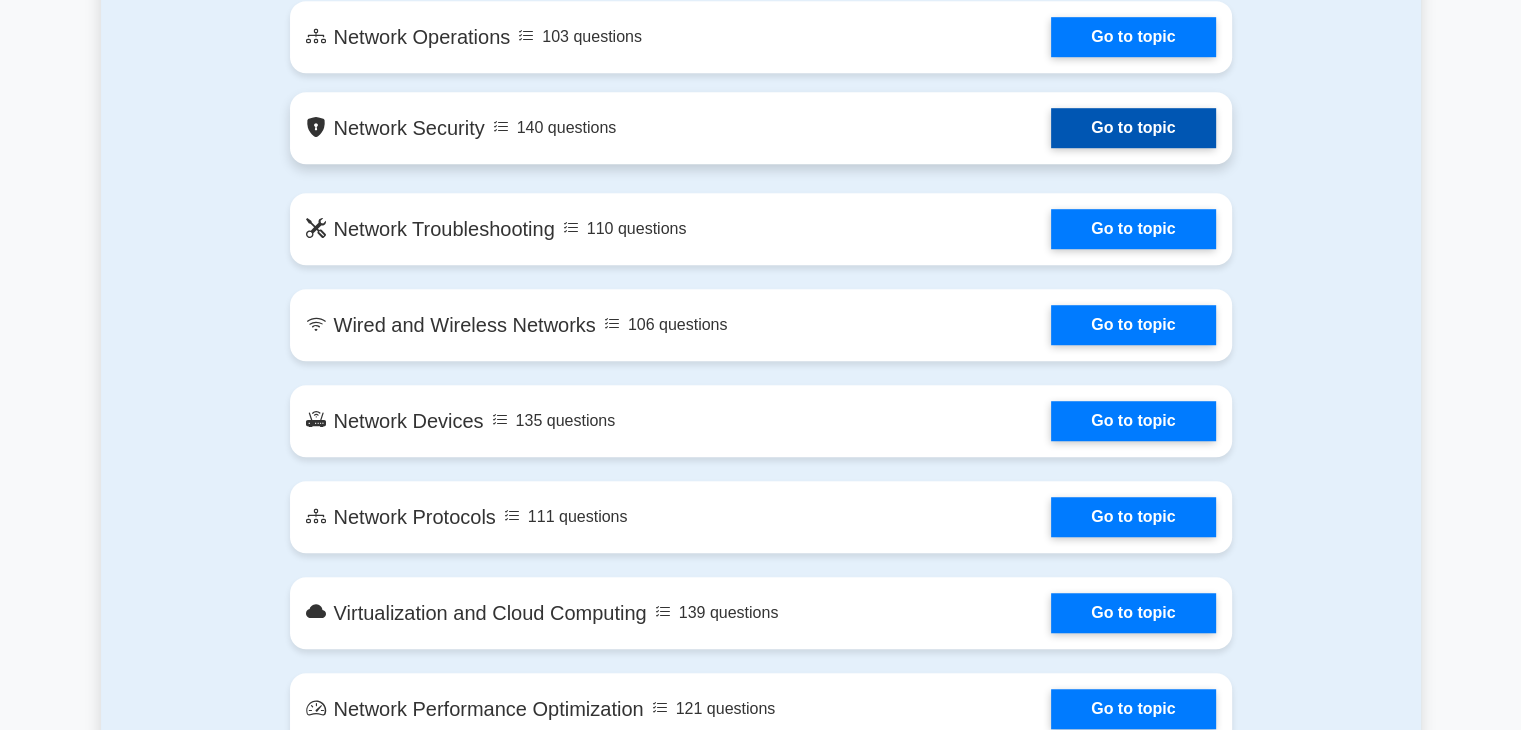 click on "Go to topic" at bounding box center [1133, 128] 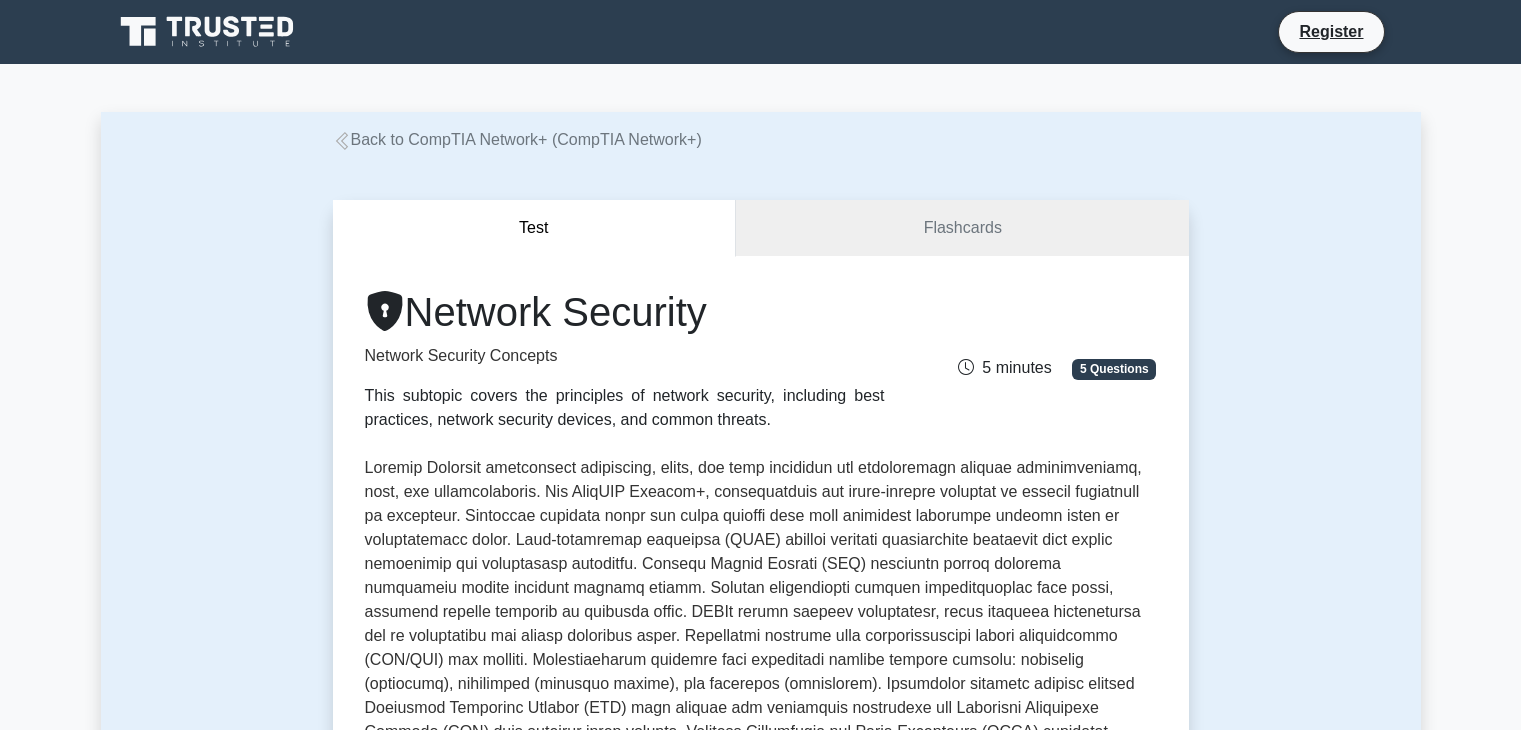 scroll, scrollTop: 0, scrollLeft: 0, axis: both 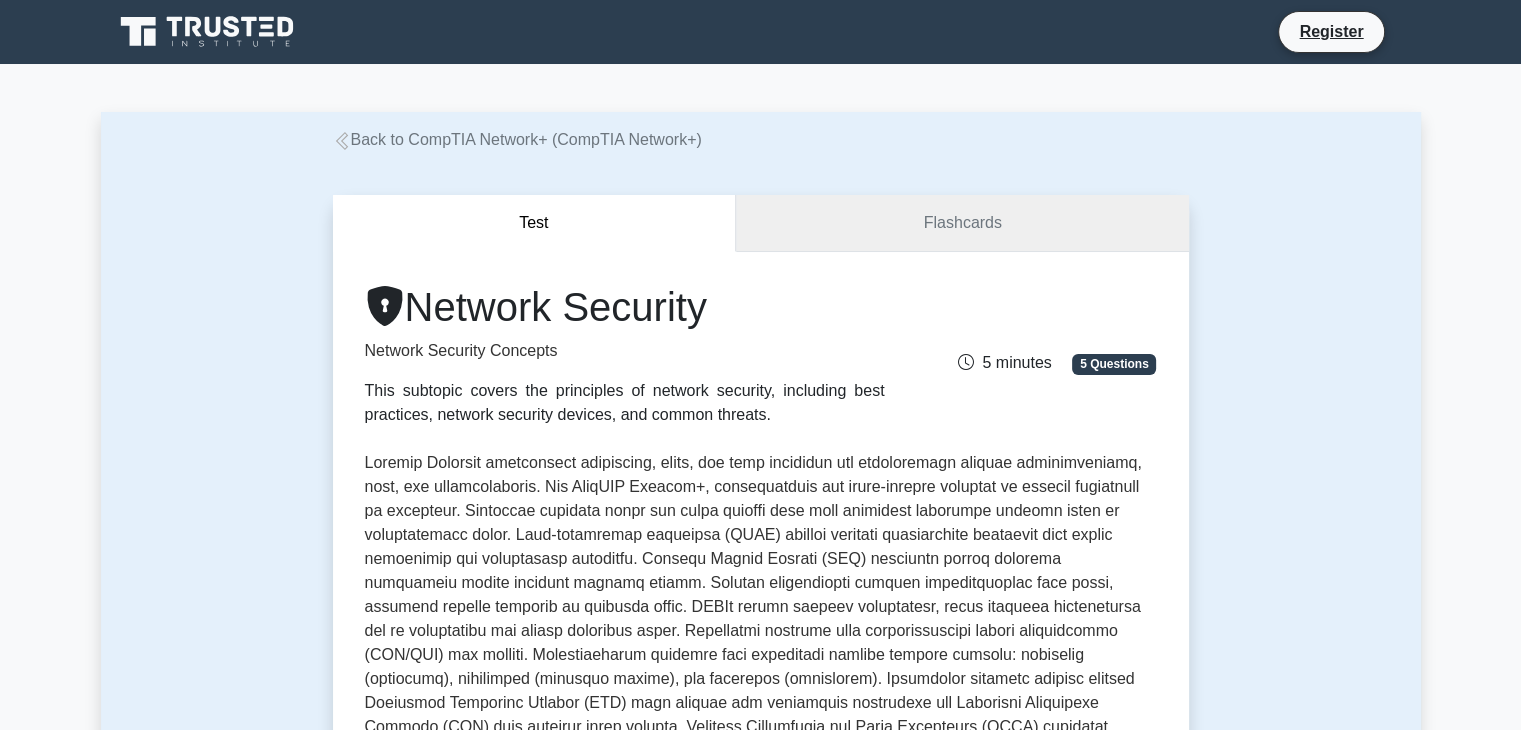 click on "Flashcards" at bounding box center (962, 223) 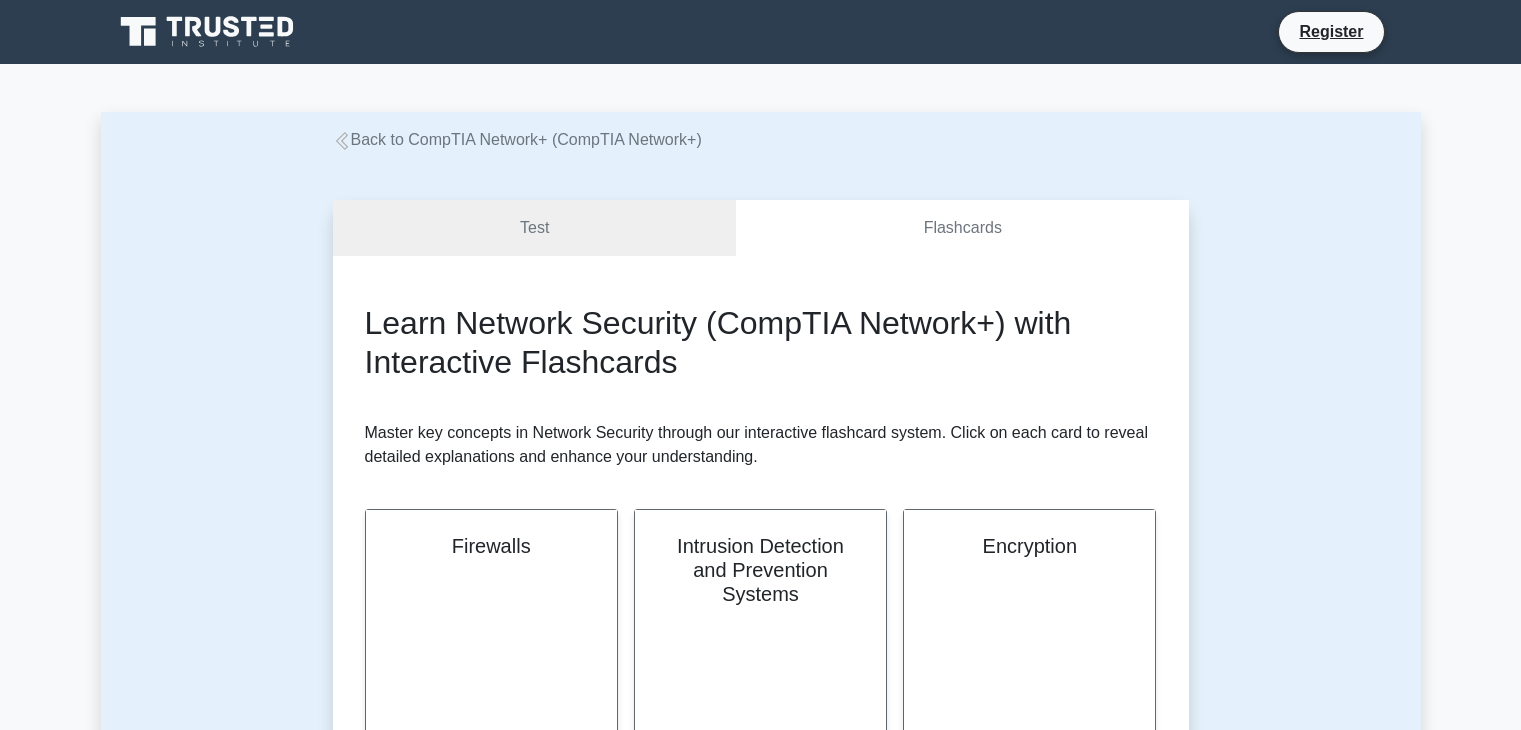 scroll, scrollTop: 233, scrollLeft: 0, axis: vertical 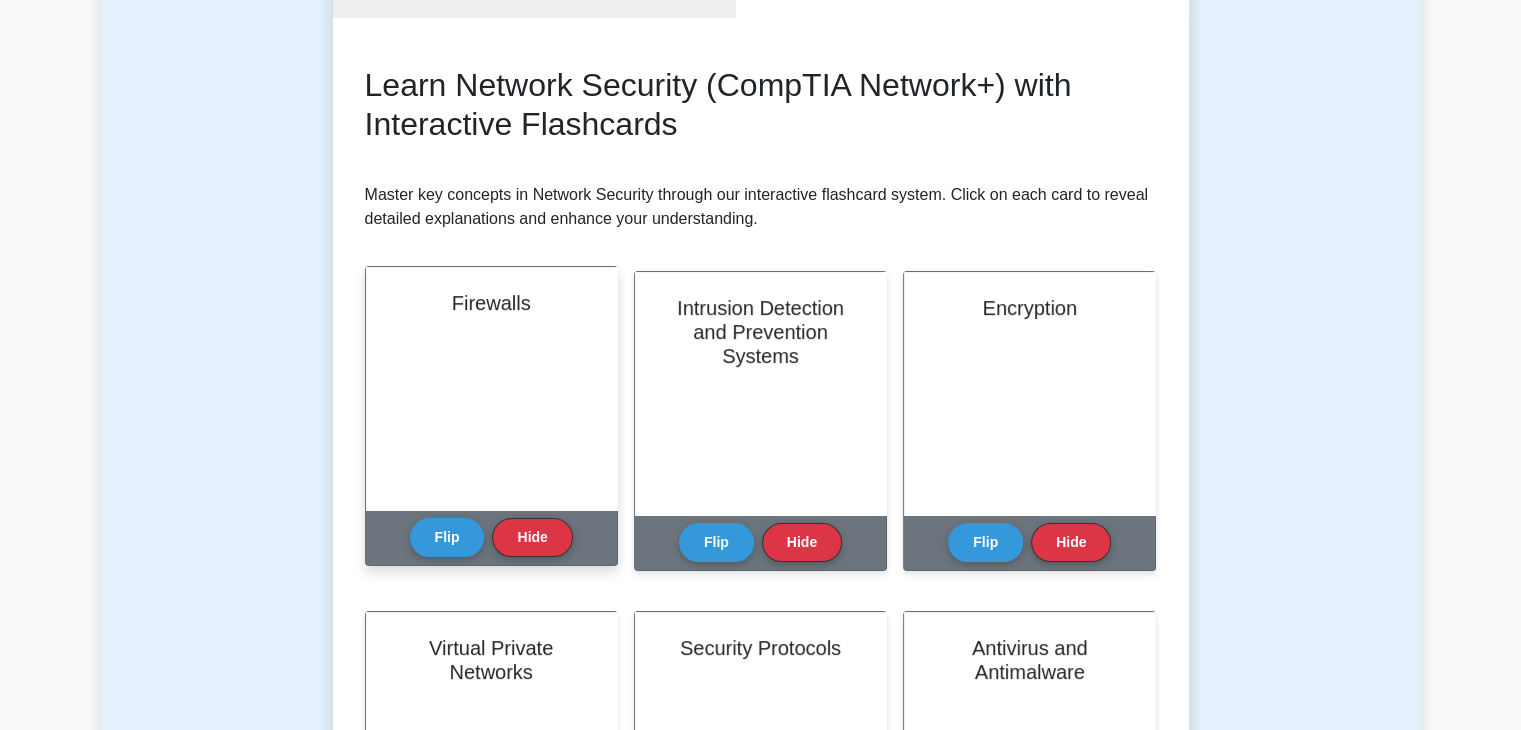 click on "Firewalls" at bounding box center [491, 388] 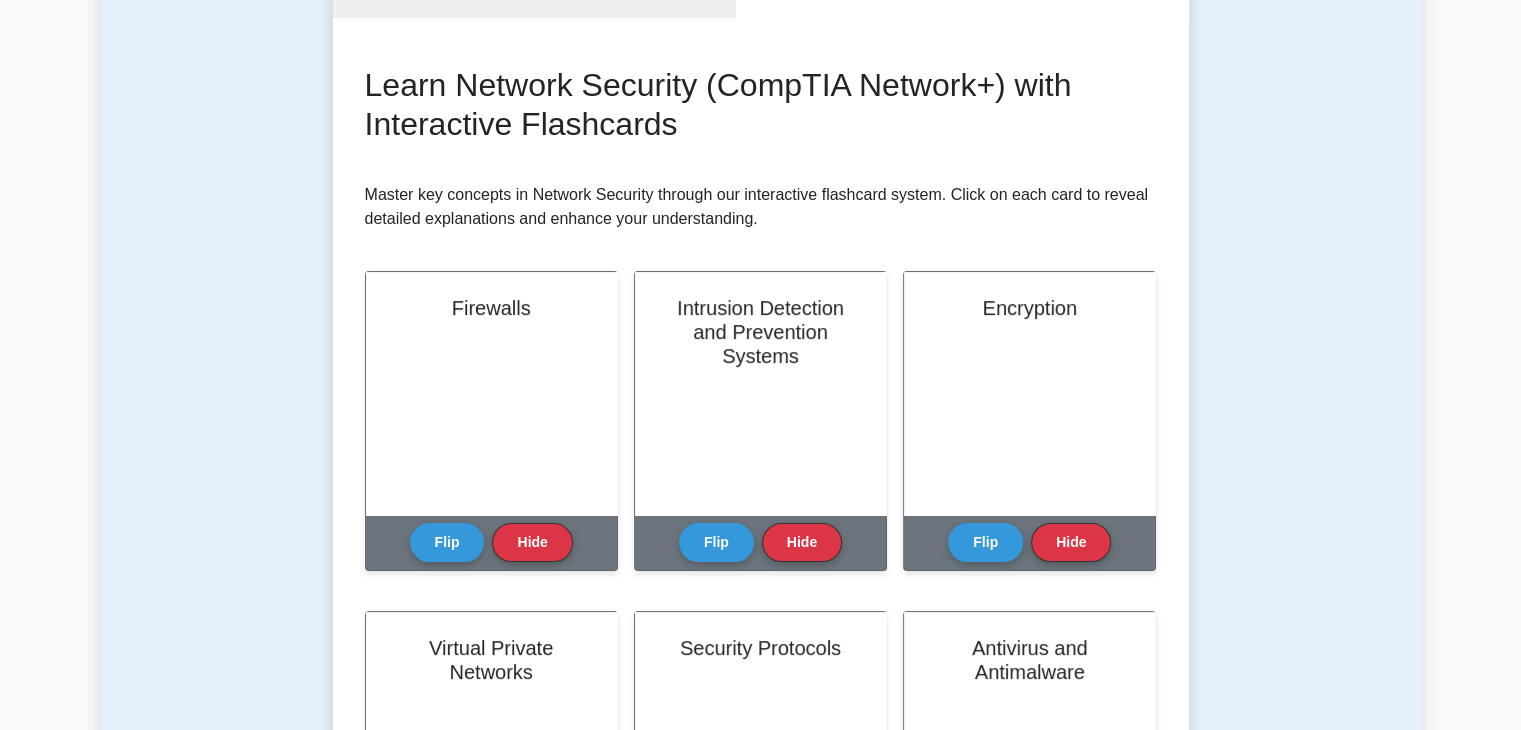 scroll, scrollTop: 466, scrollLeft: 0, axis: vertical 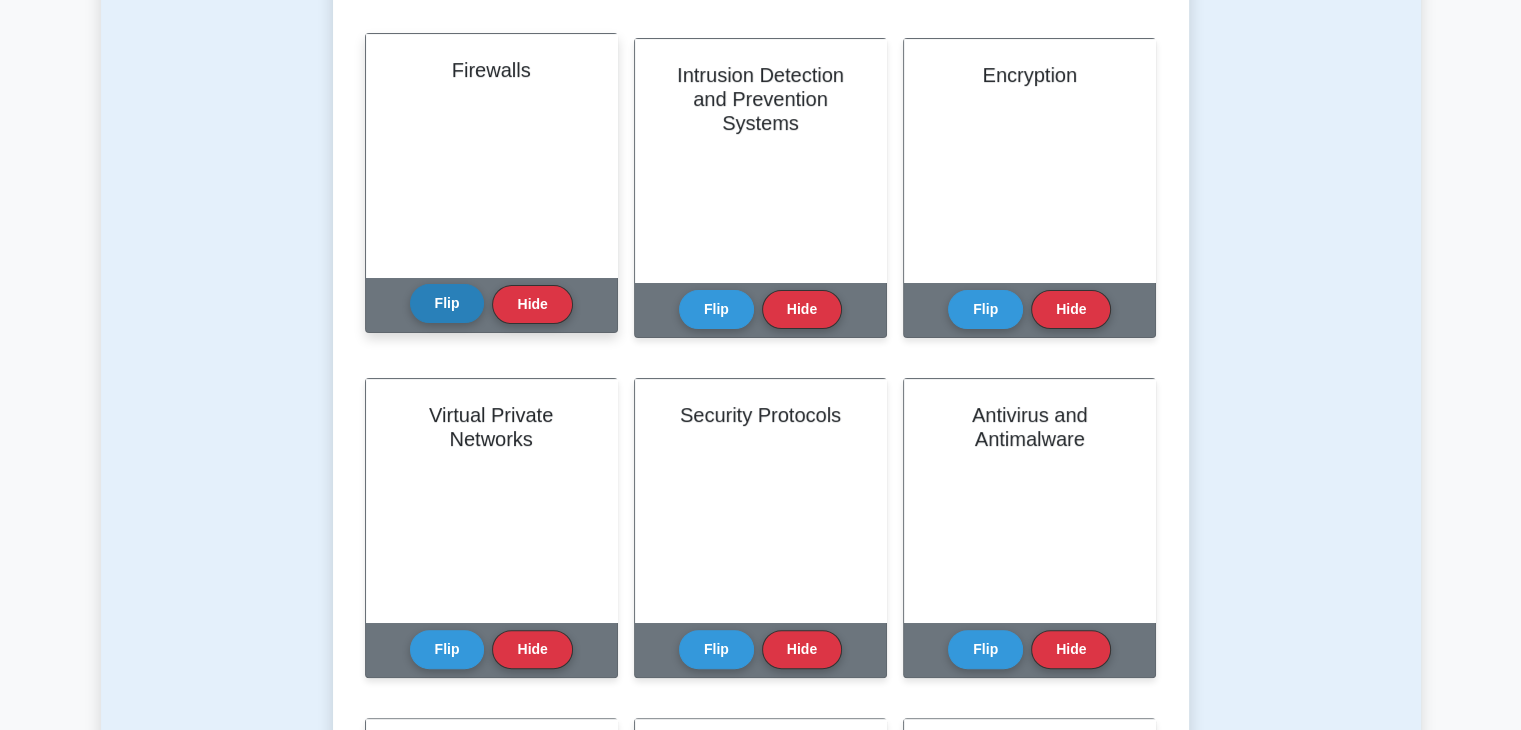 click on "Flip
Hide" at bounding box center [491, 304] 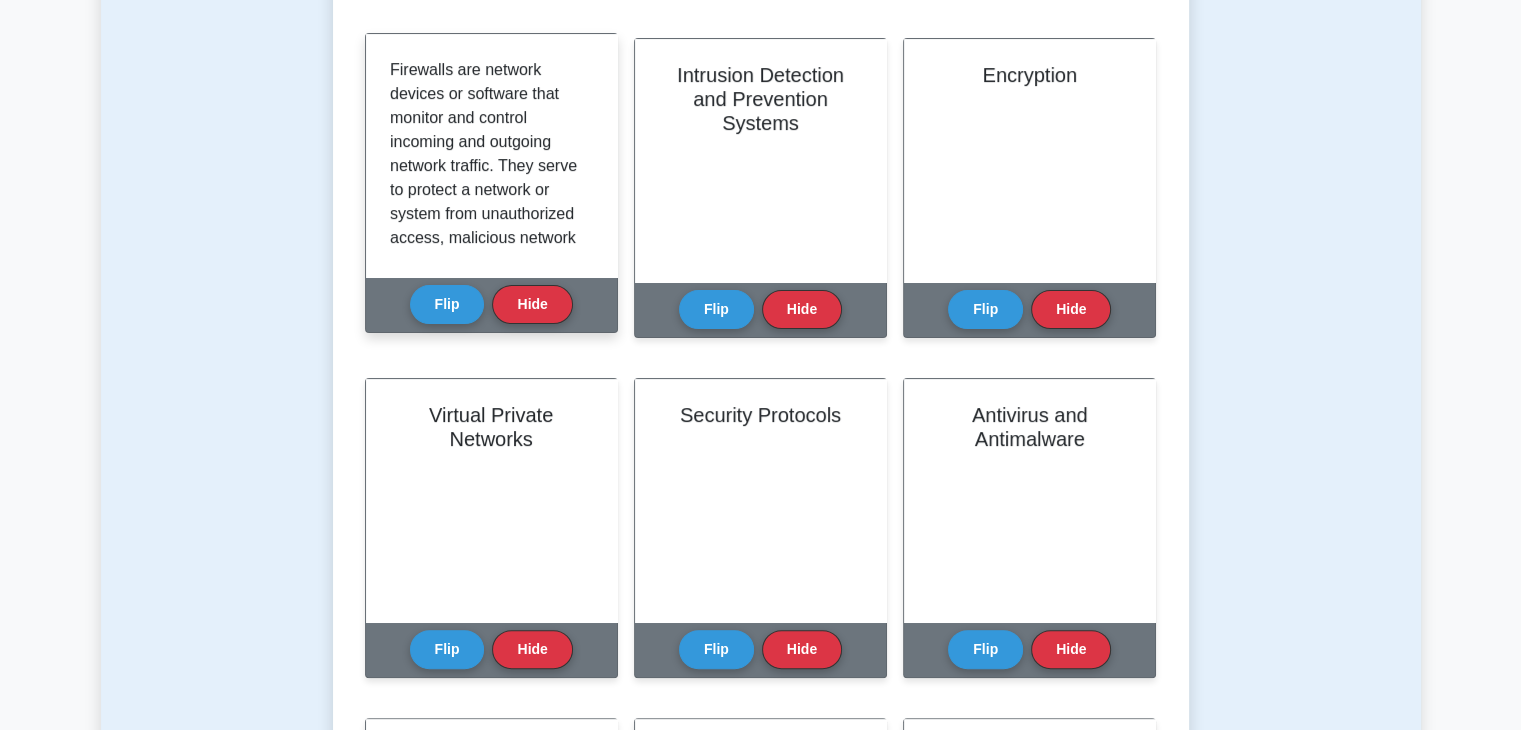 scroll, scrollTop: 233, scrollLeft: 0, axis: vertical 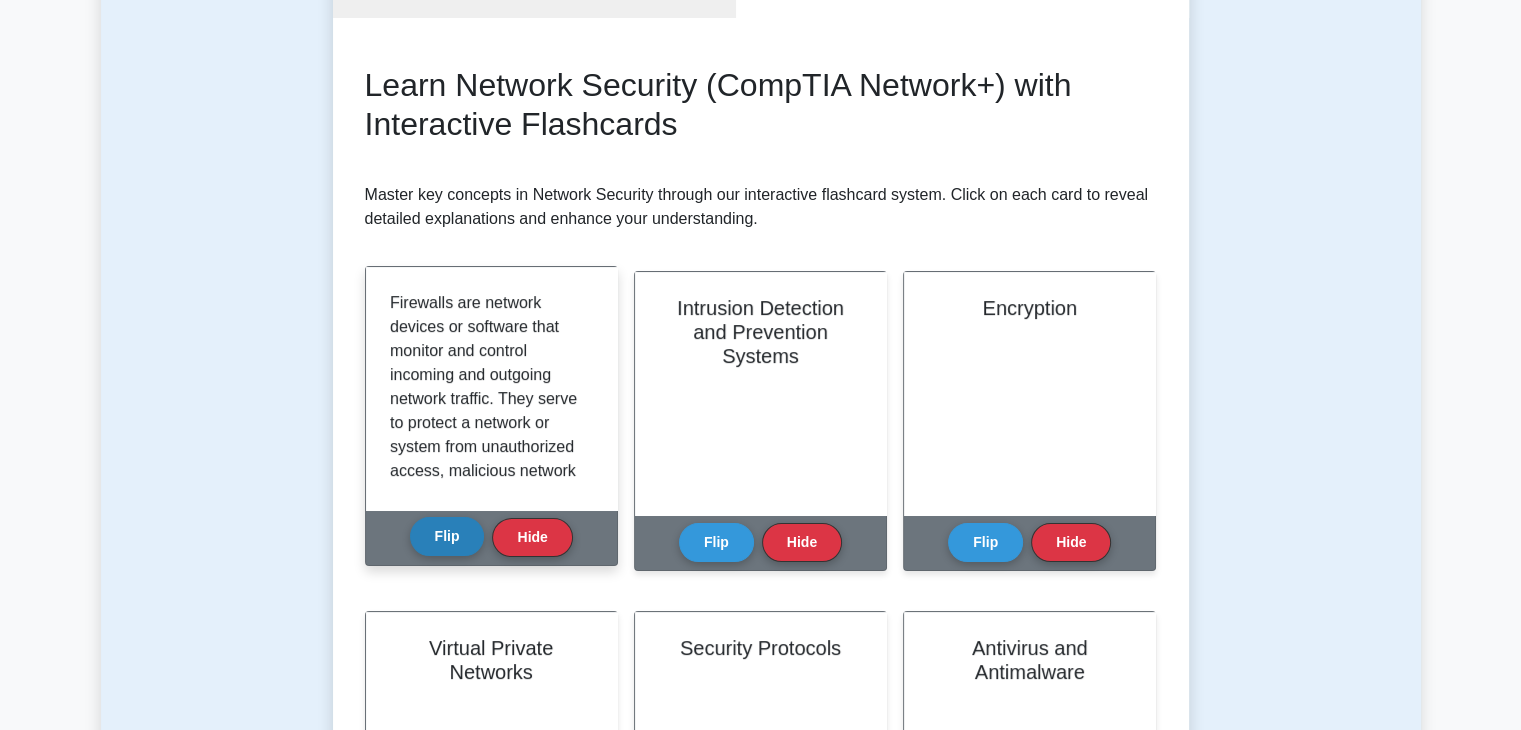 click on "Flip" at bounding box center [447, 536] 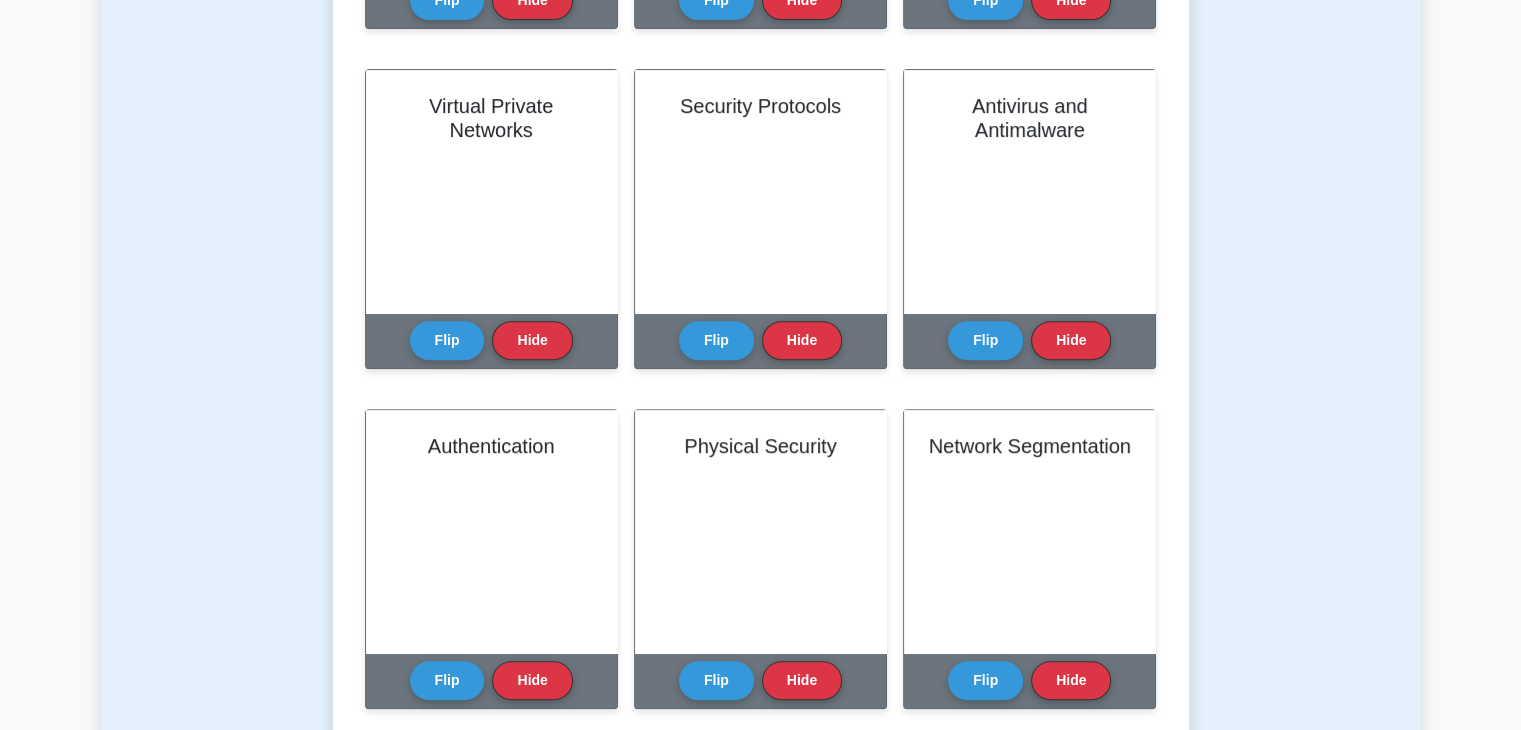 scroll, scrollTop: 466, scrollLeft: 0, axis: vertical 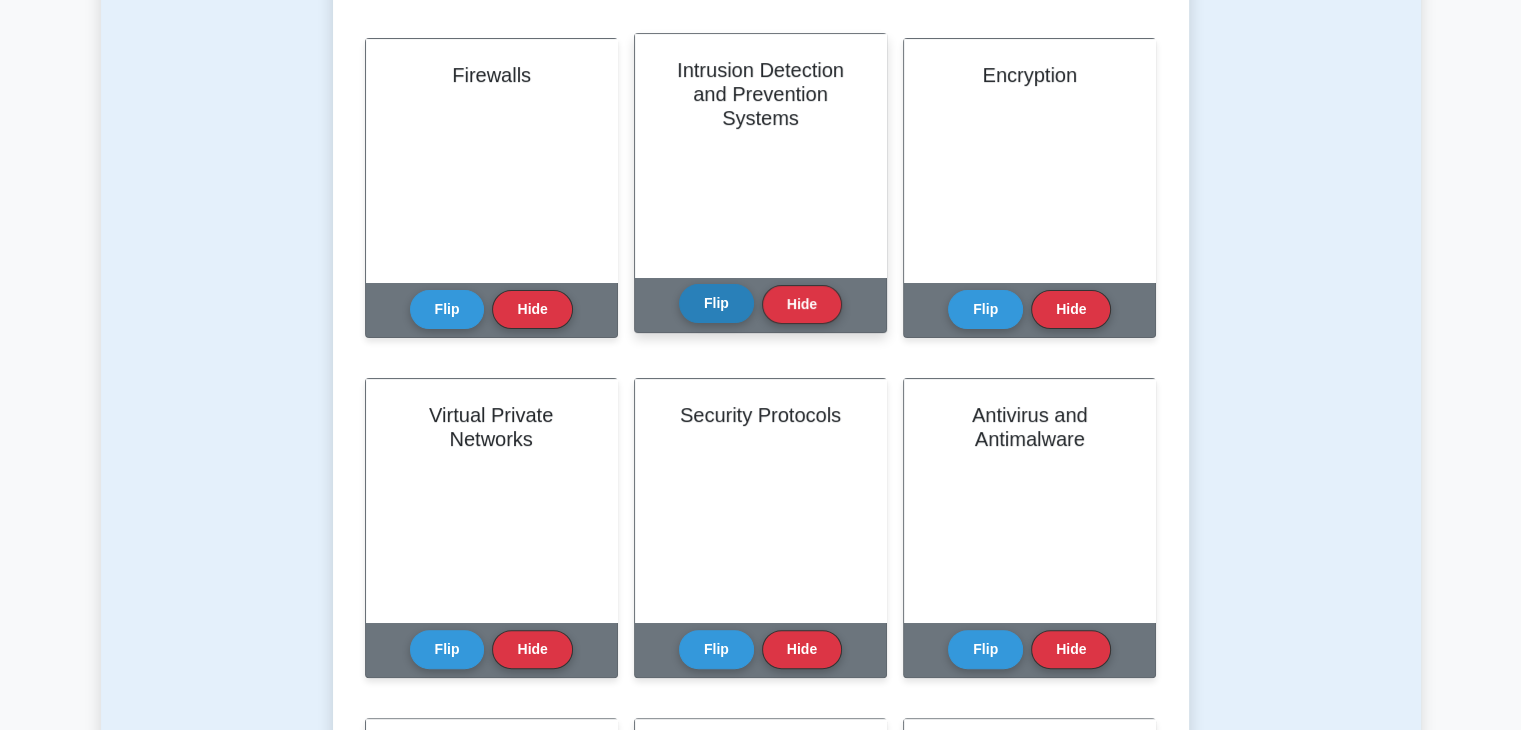 click on "Flip" at bounding box center (716, 303) 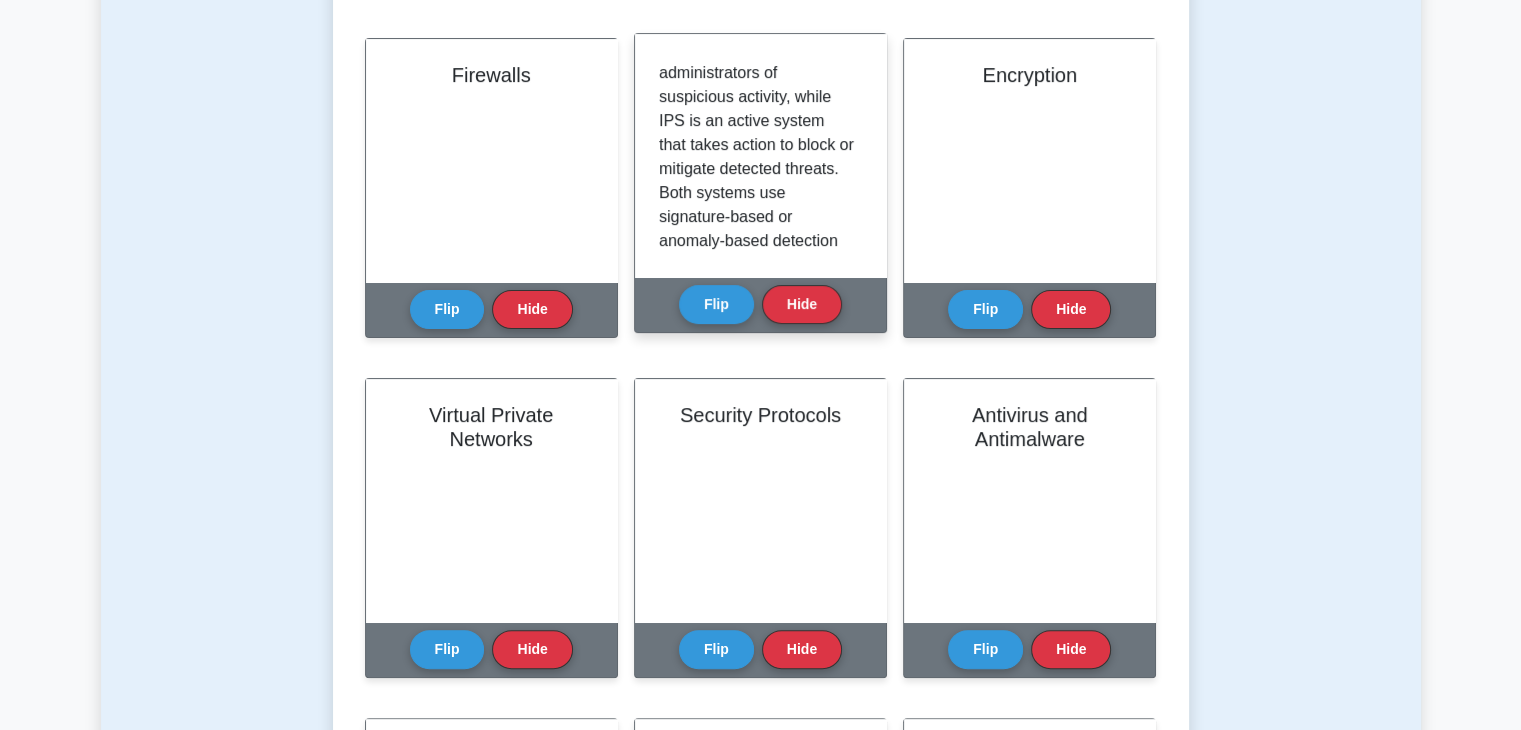 scroll, scrollTop: 636, scrollLeft: 0, axis: vertical 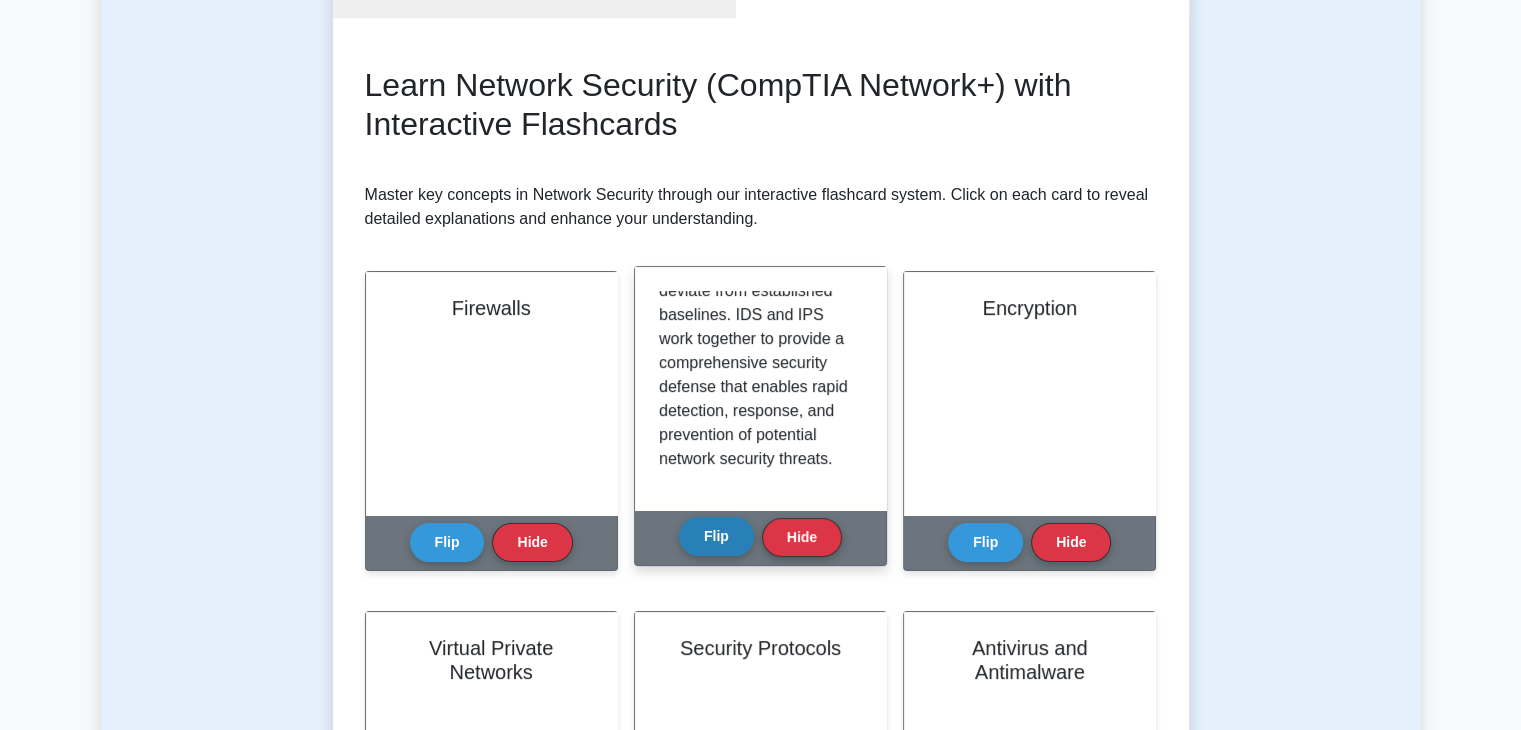 click on "Flip" at bounding box center [716, 536] 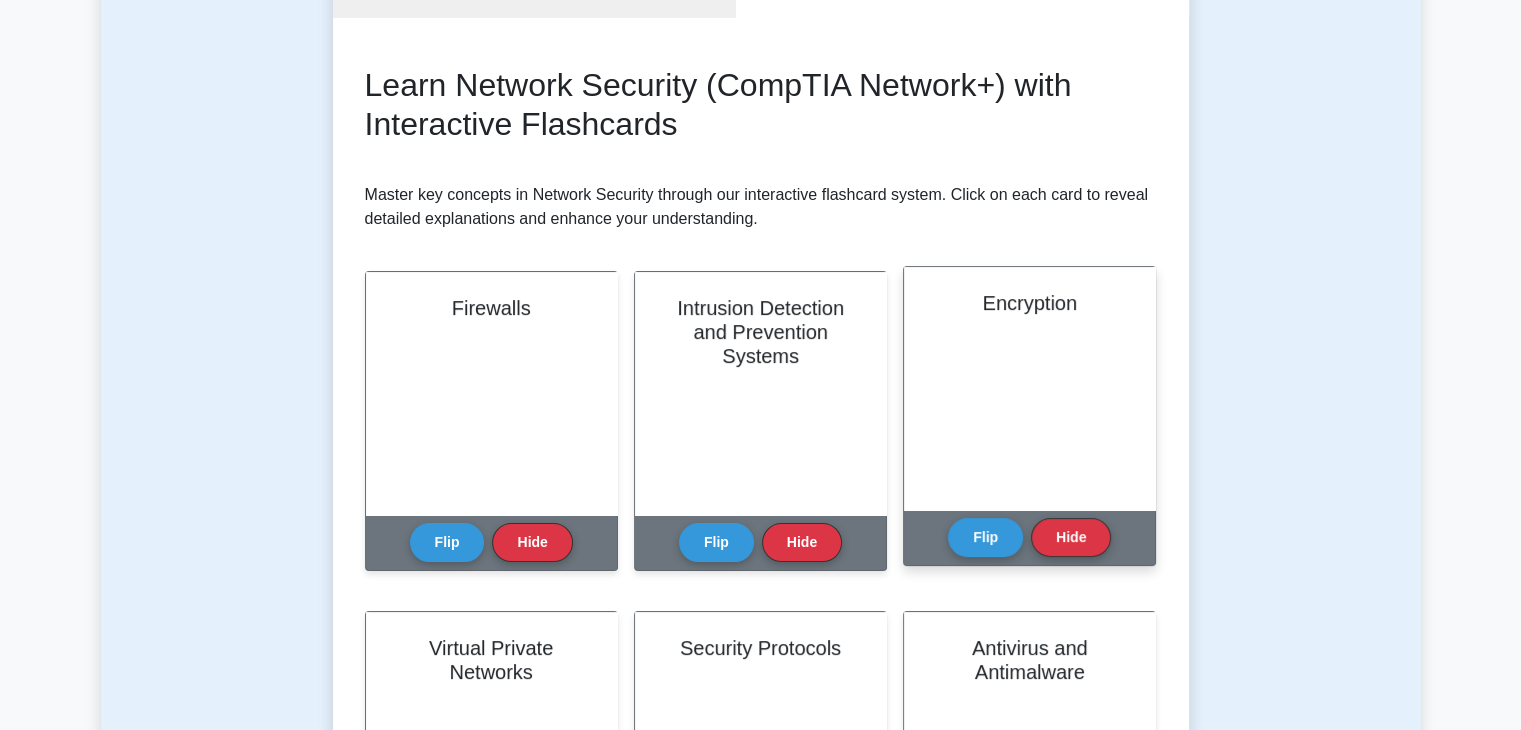 click on "Encryption" at bounding box center (1029, 388) 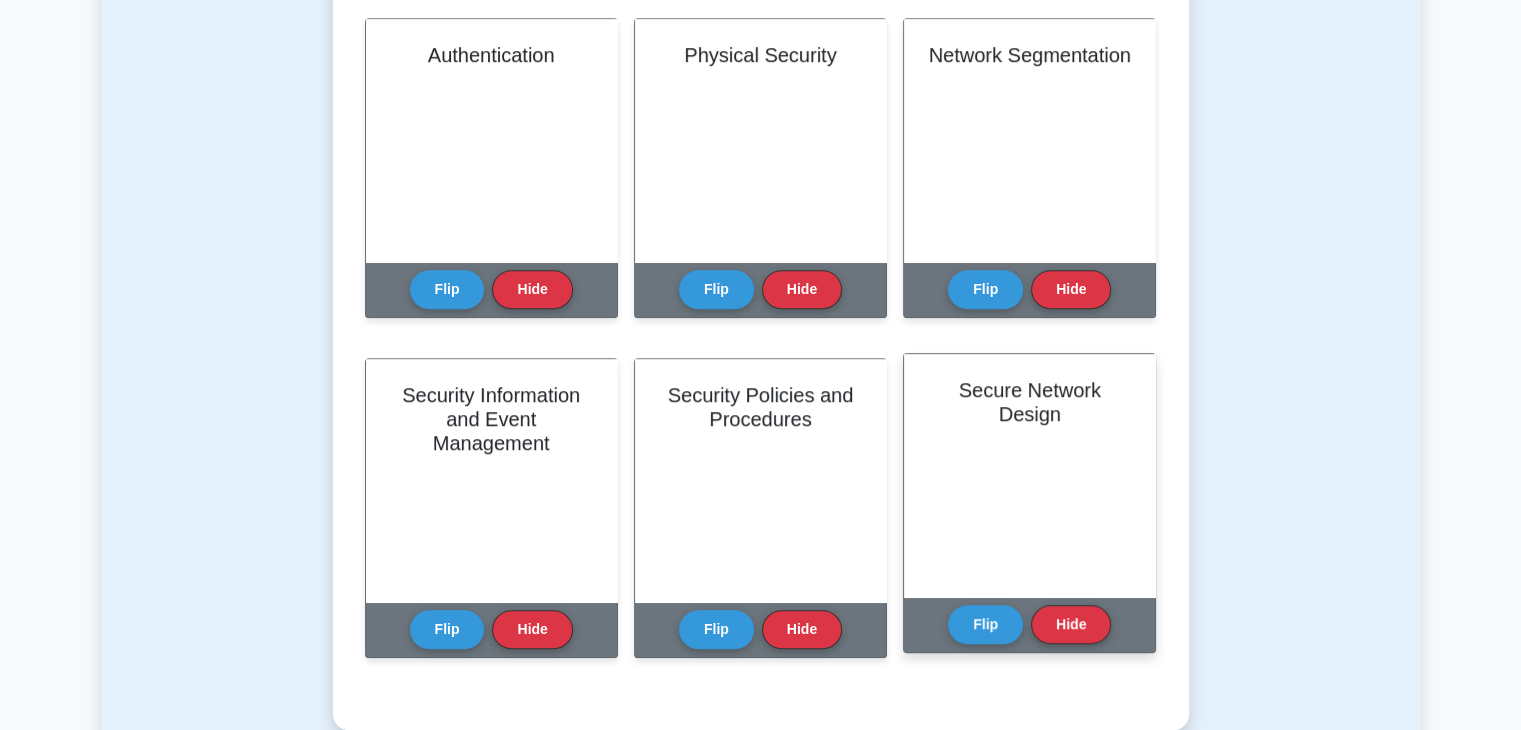 scroll, scrollTop: 1400, scrollLeft: 0, axis: vertical 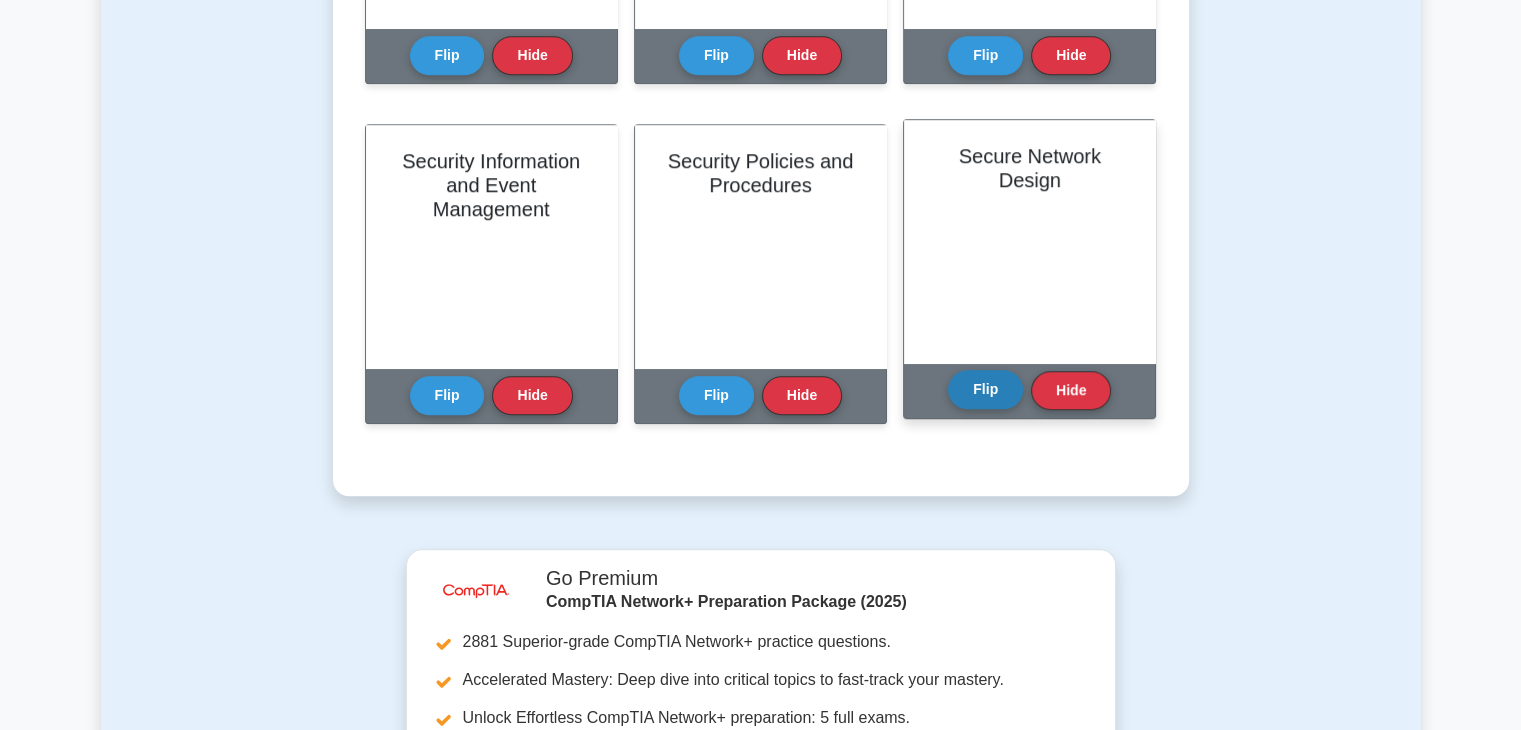 click on "Flip" at bounding box center [985, 389] 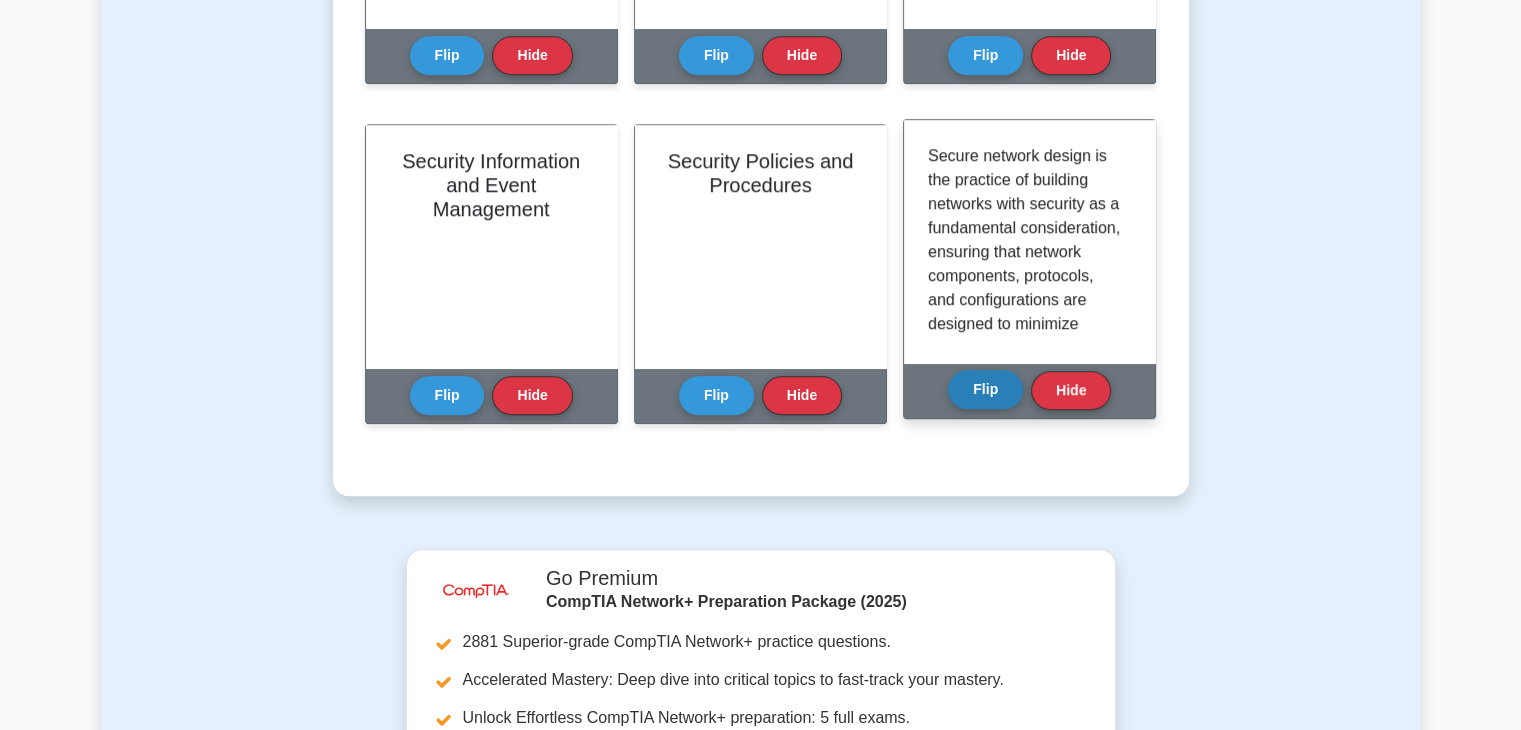 click on "Flip" at bounding box center [985, 389] 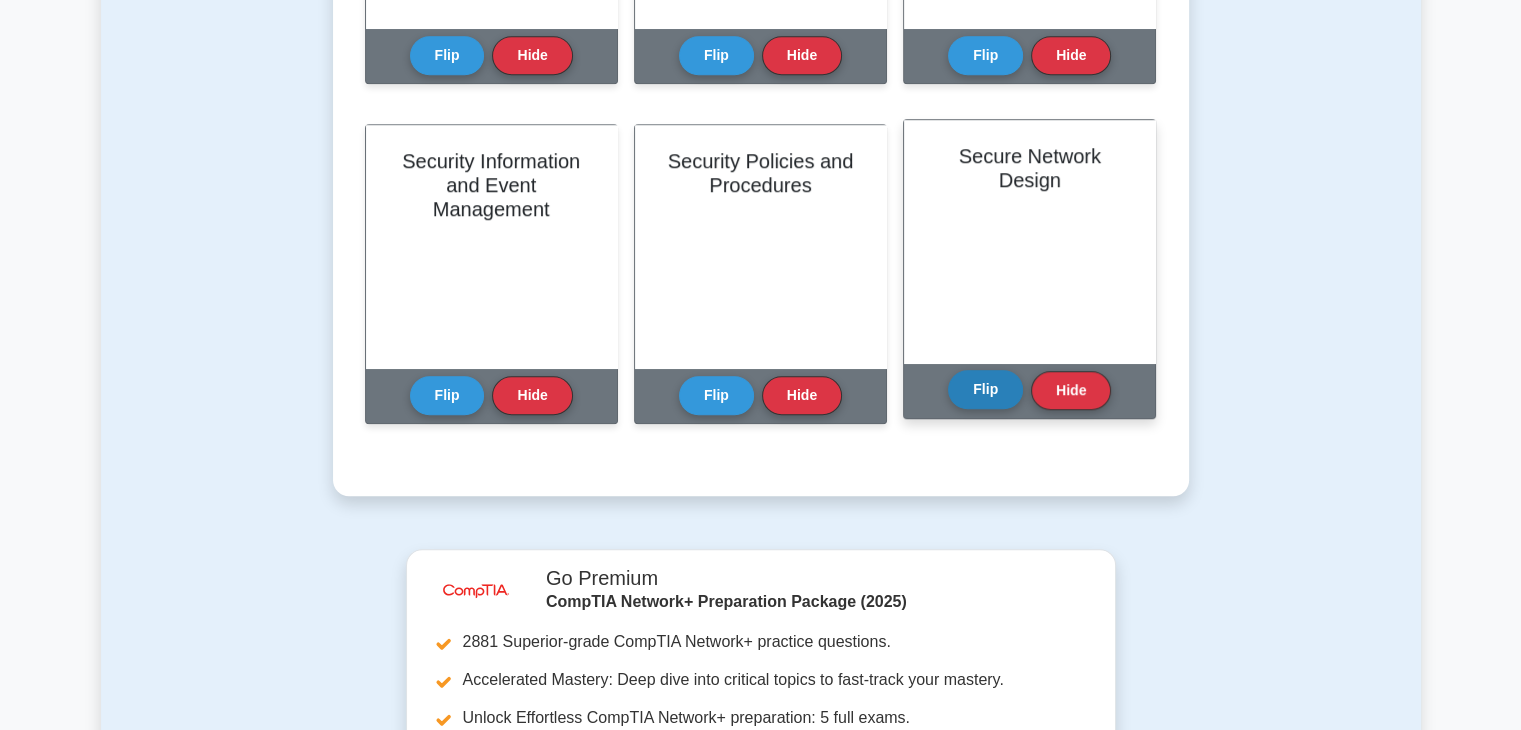 click on "Flip" at bounding box center [985, 389] 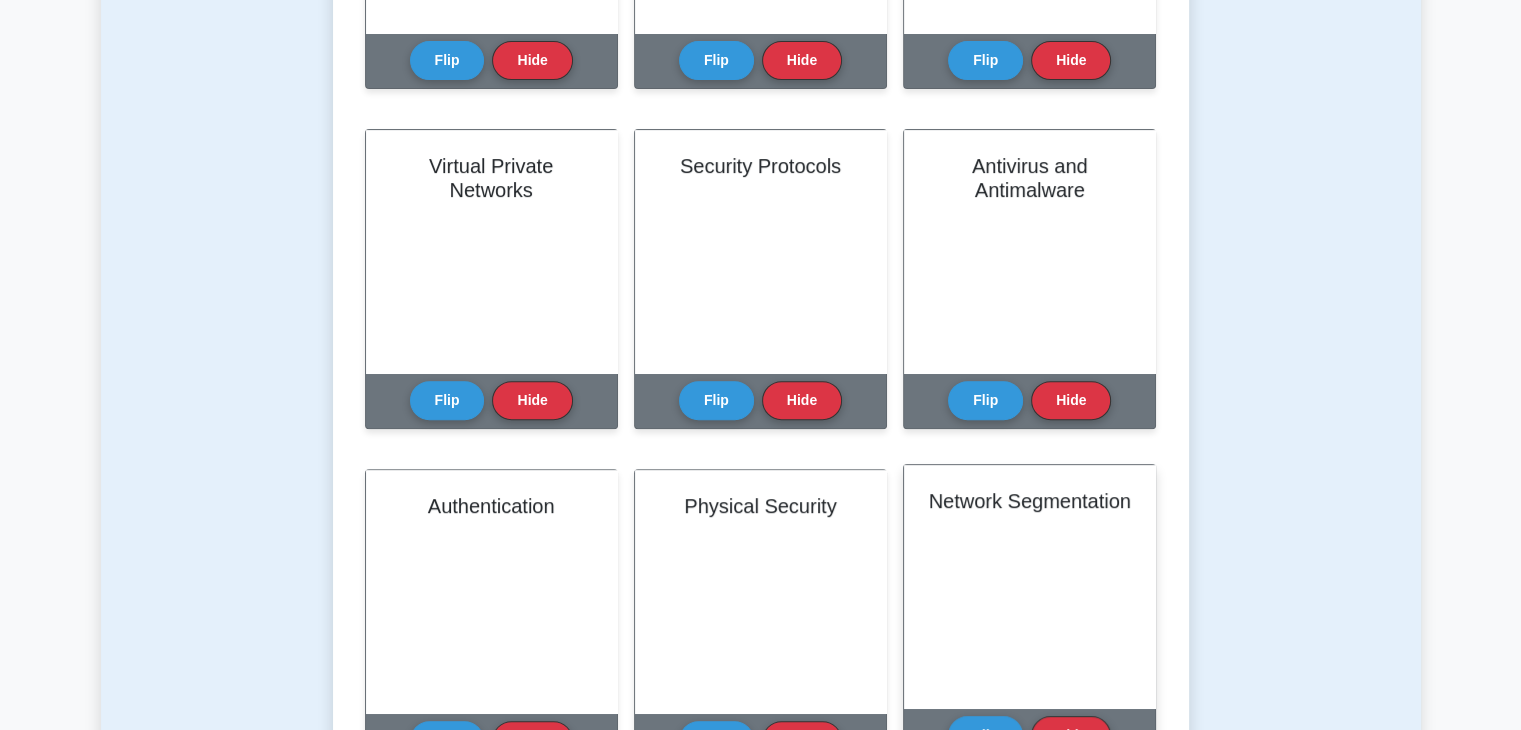 scroll, scrollTop: 0, scrollLeft: 0, axis: both 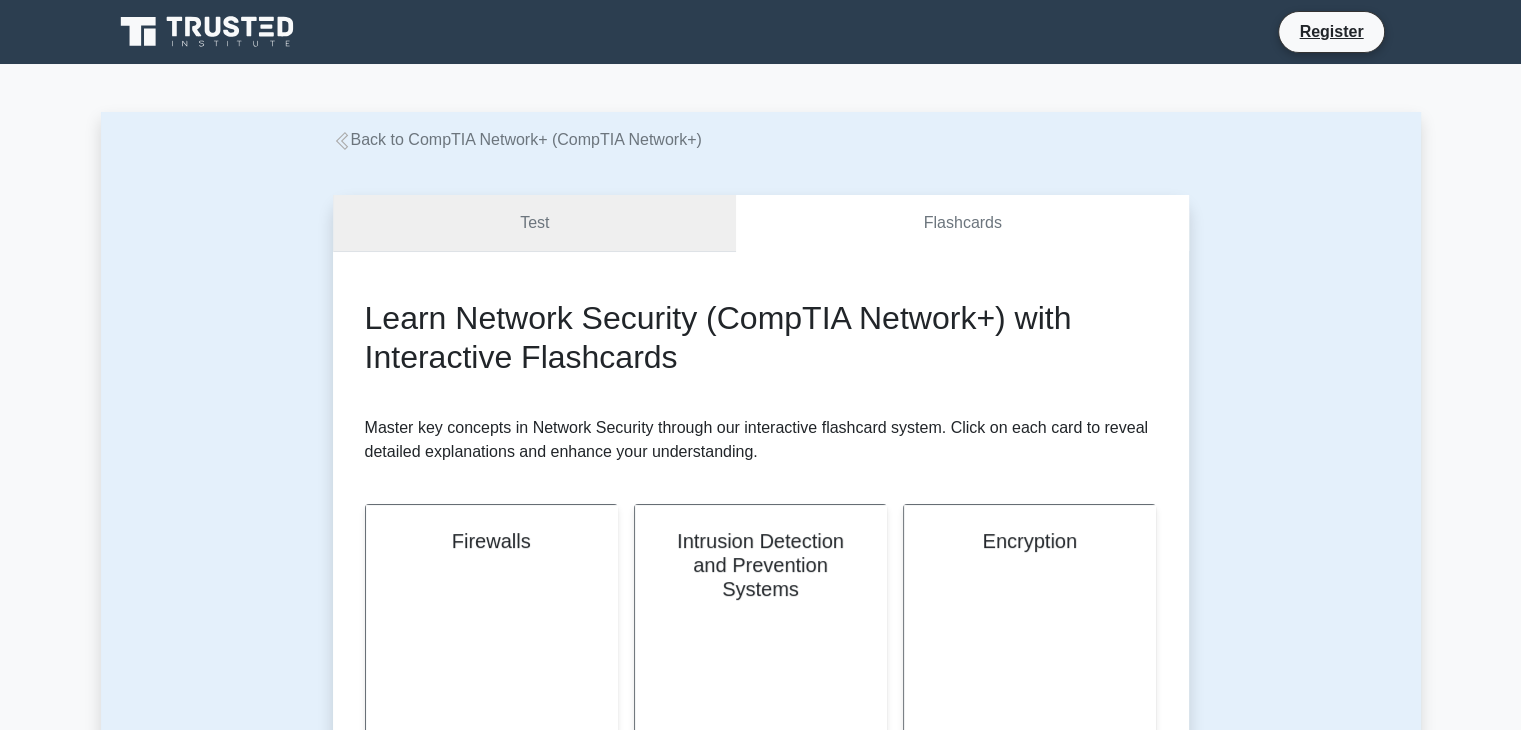 click on "Test" at bounding box center (535, 223) 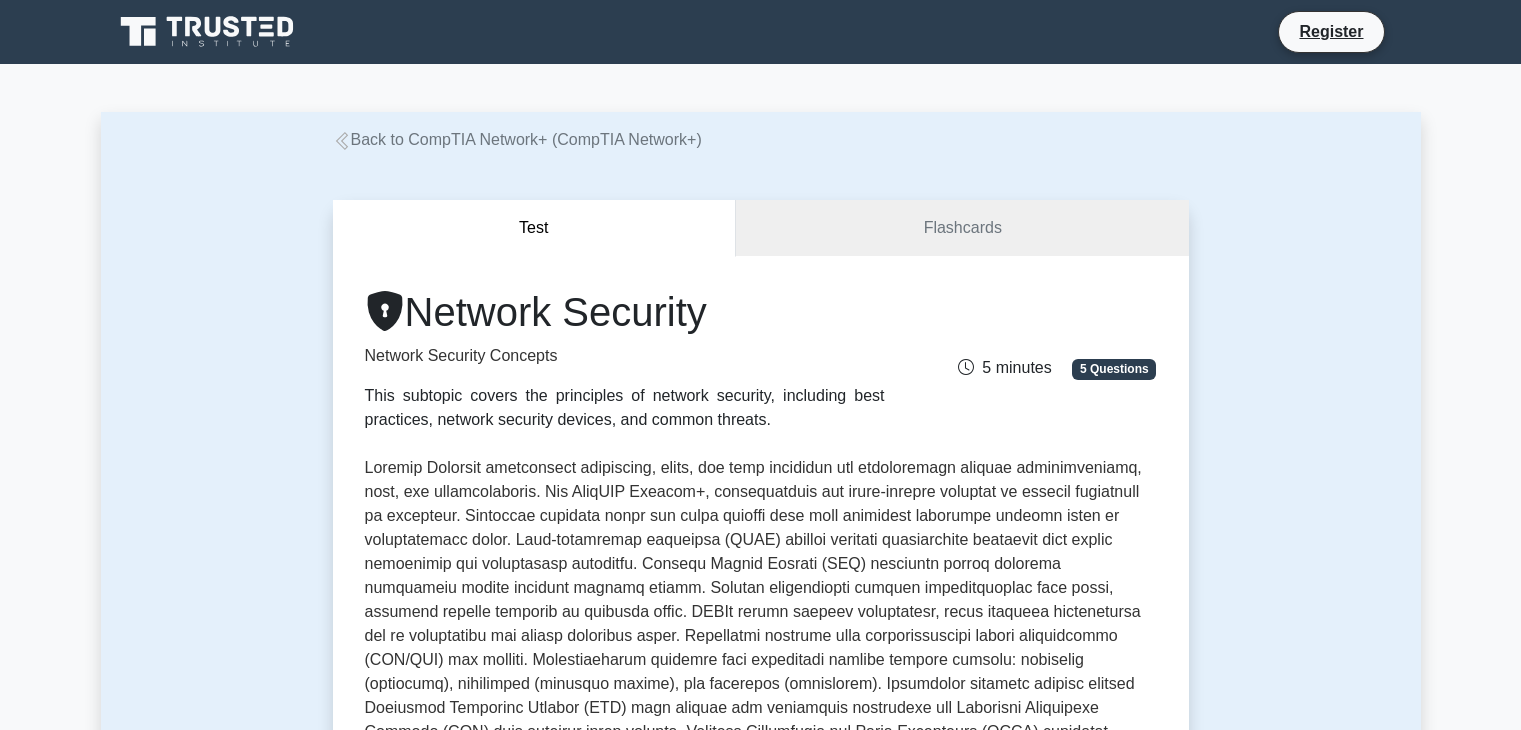 scroll, scrollTop: 122, scrollLeft: 0, axis: vertical 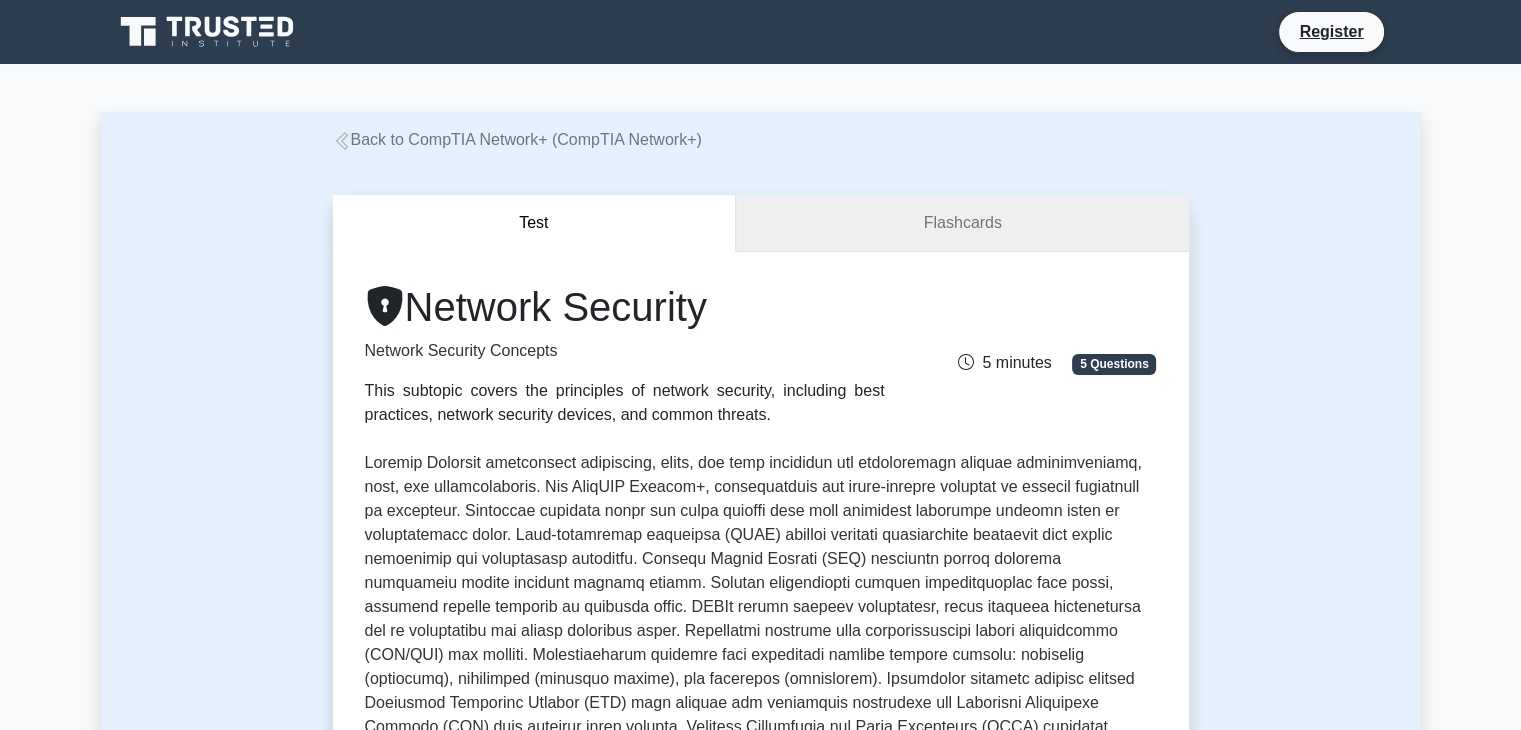 click on "Flashcards" at bounding box center [962, 223] 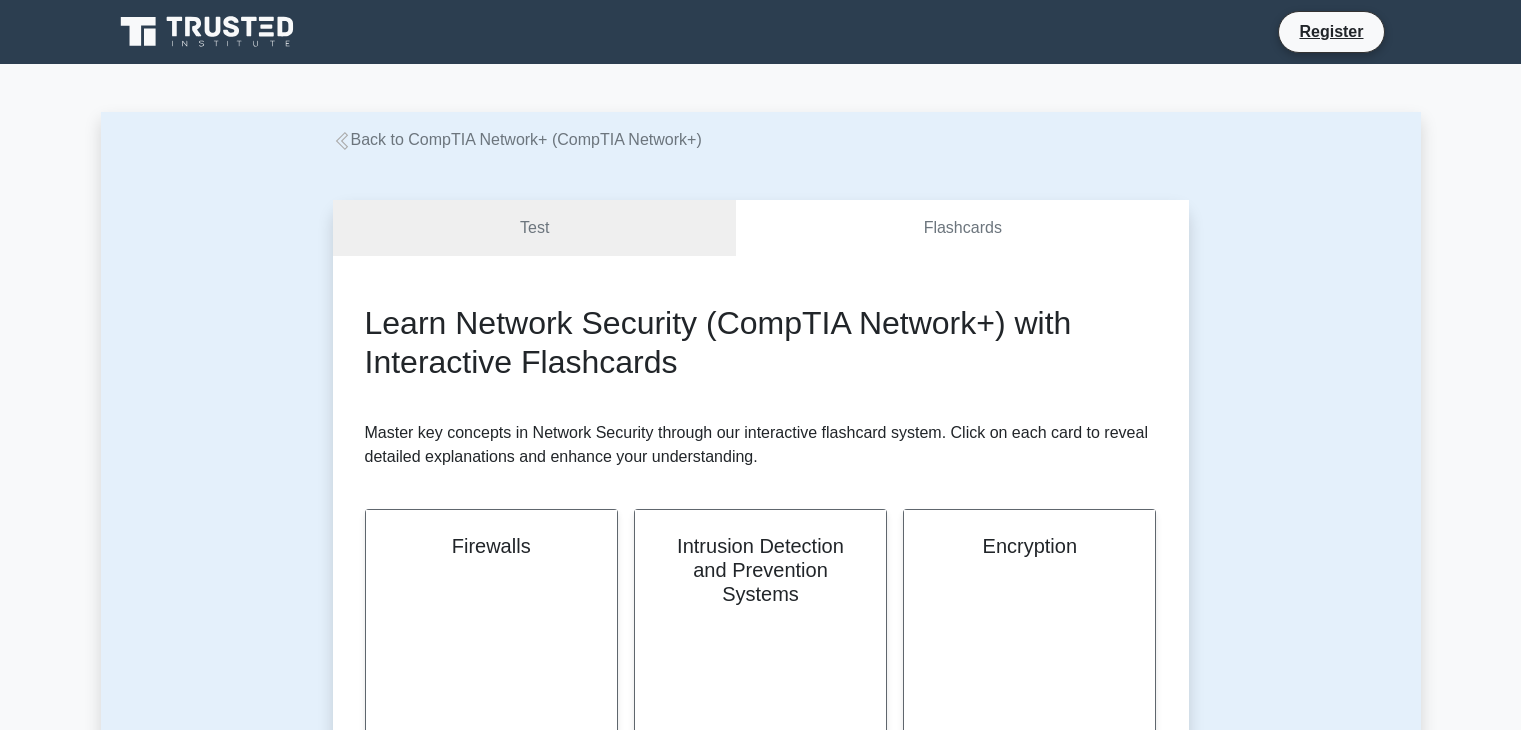scroll, scrollTop: 231, scrollLeft: 0, axis: vertical 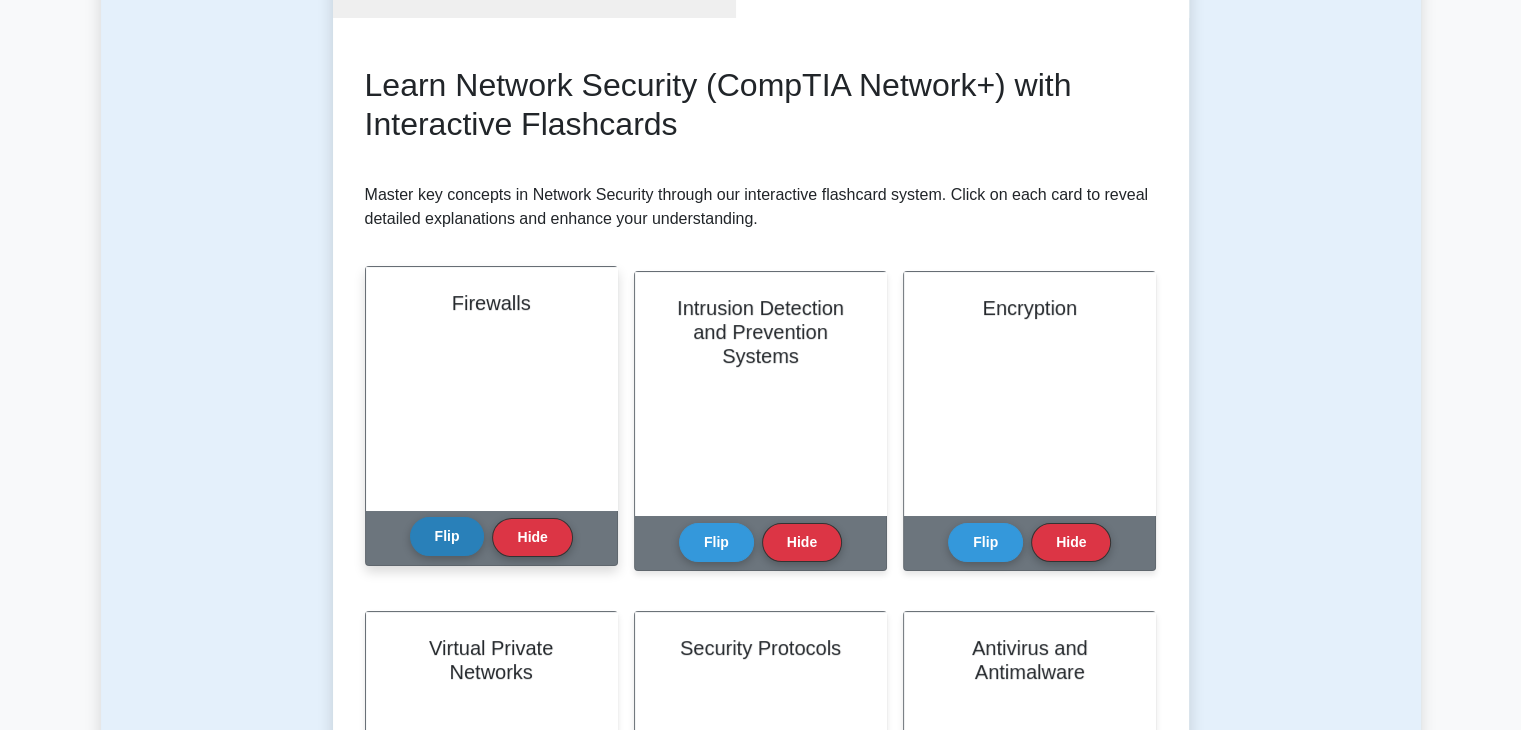 click on "Flip" at bounding box center [447, 536] 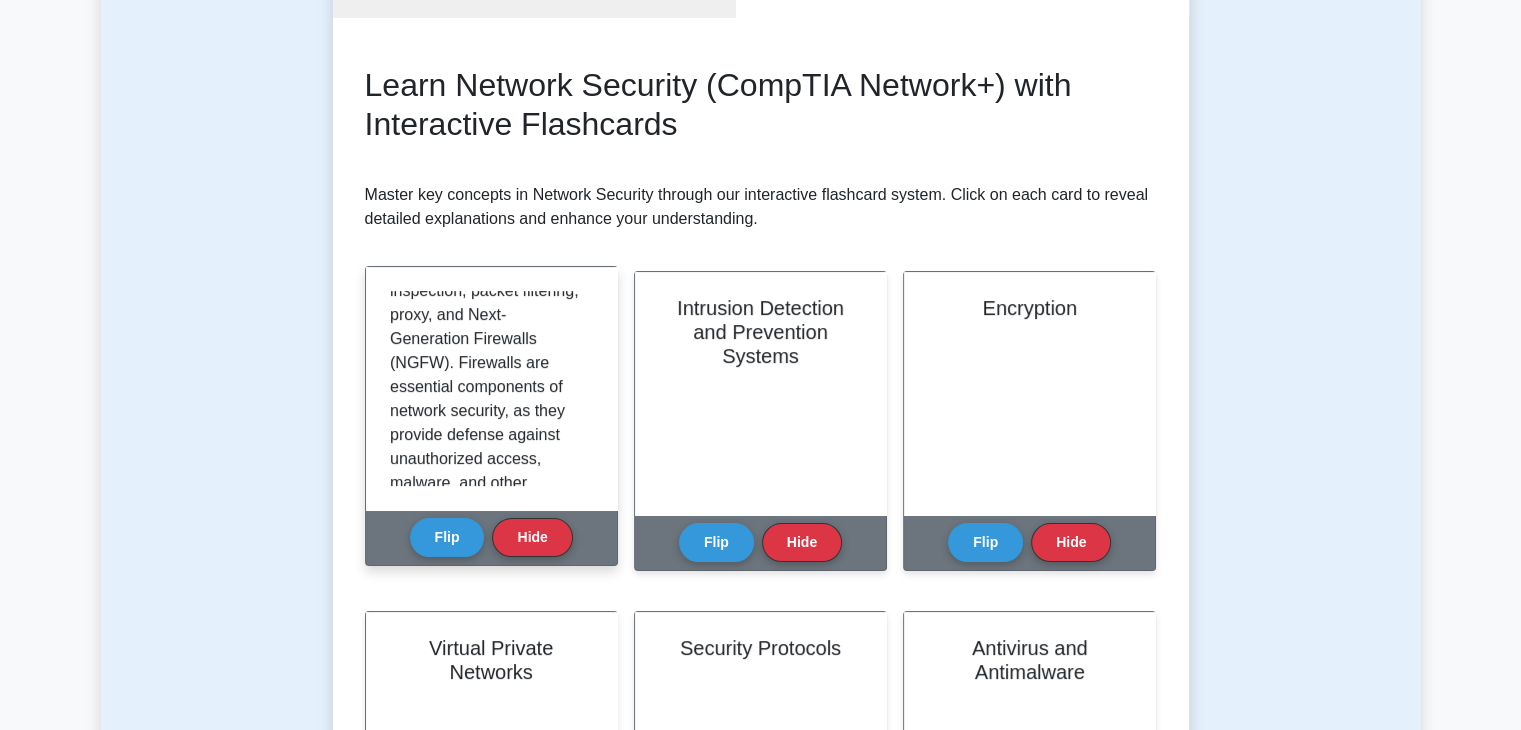 scroll, scrollTop: 636, scrollLeft: 0, axis: vertical 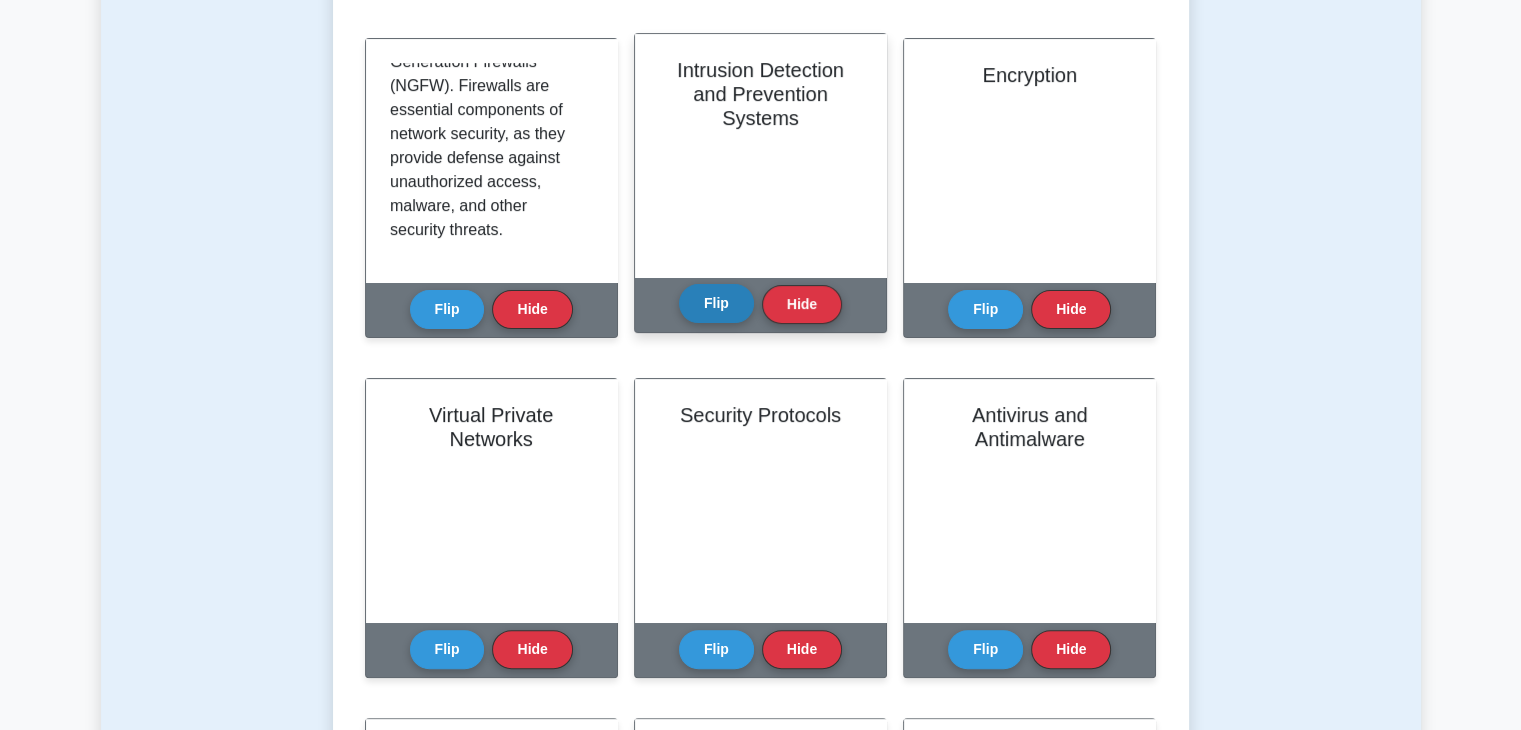 click on "Flip" at bounding box center [716, 303] 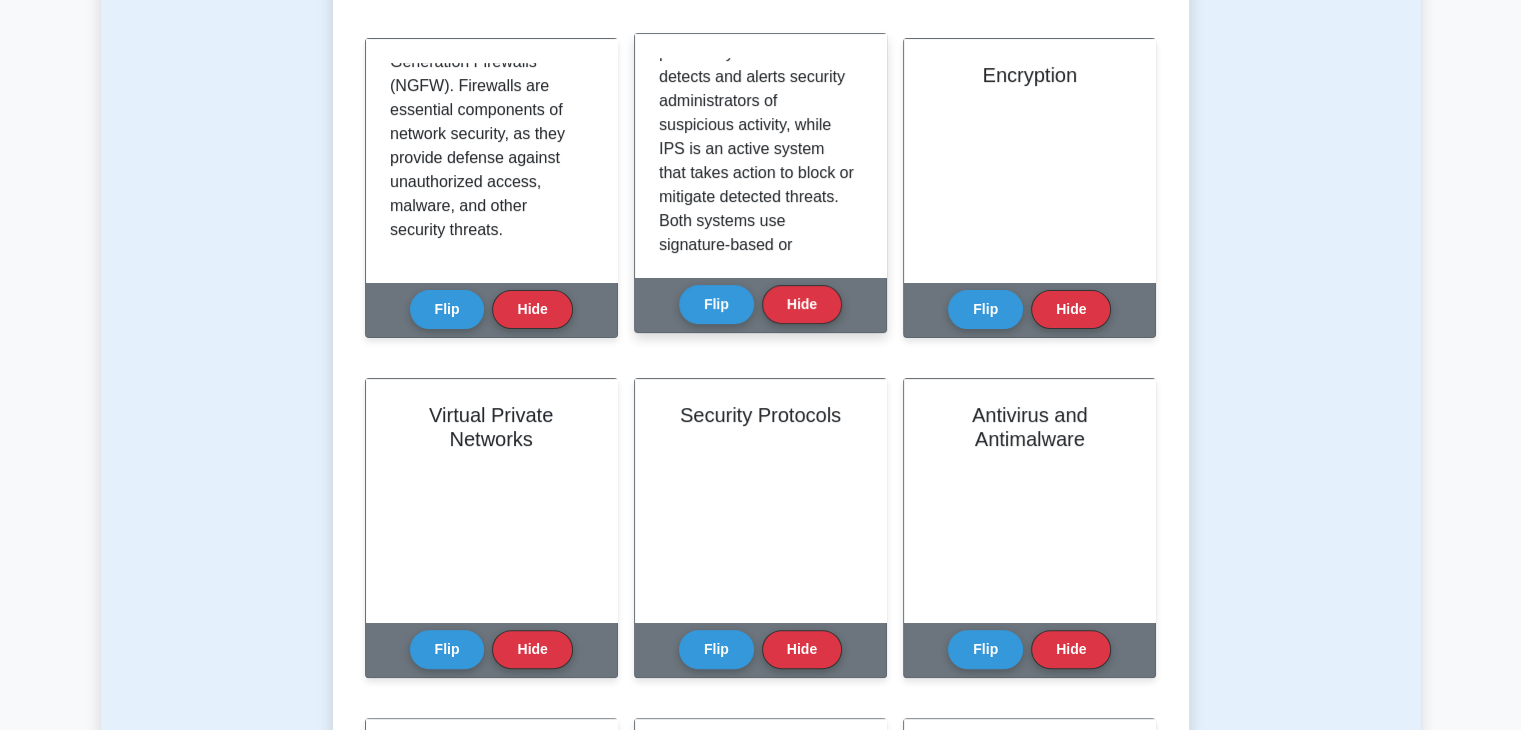 scroll, scrollTop: 636, scrollLeft: 0, axis: vertical 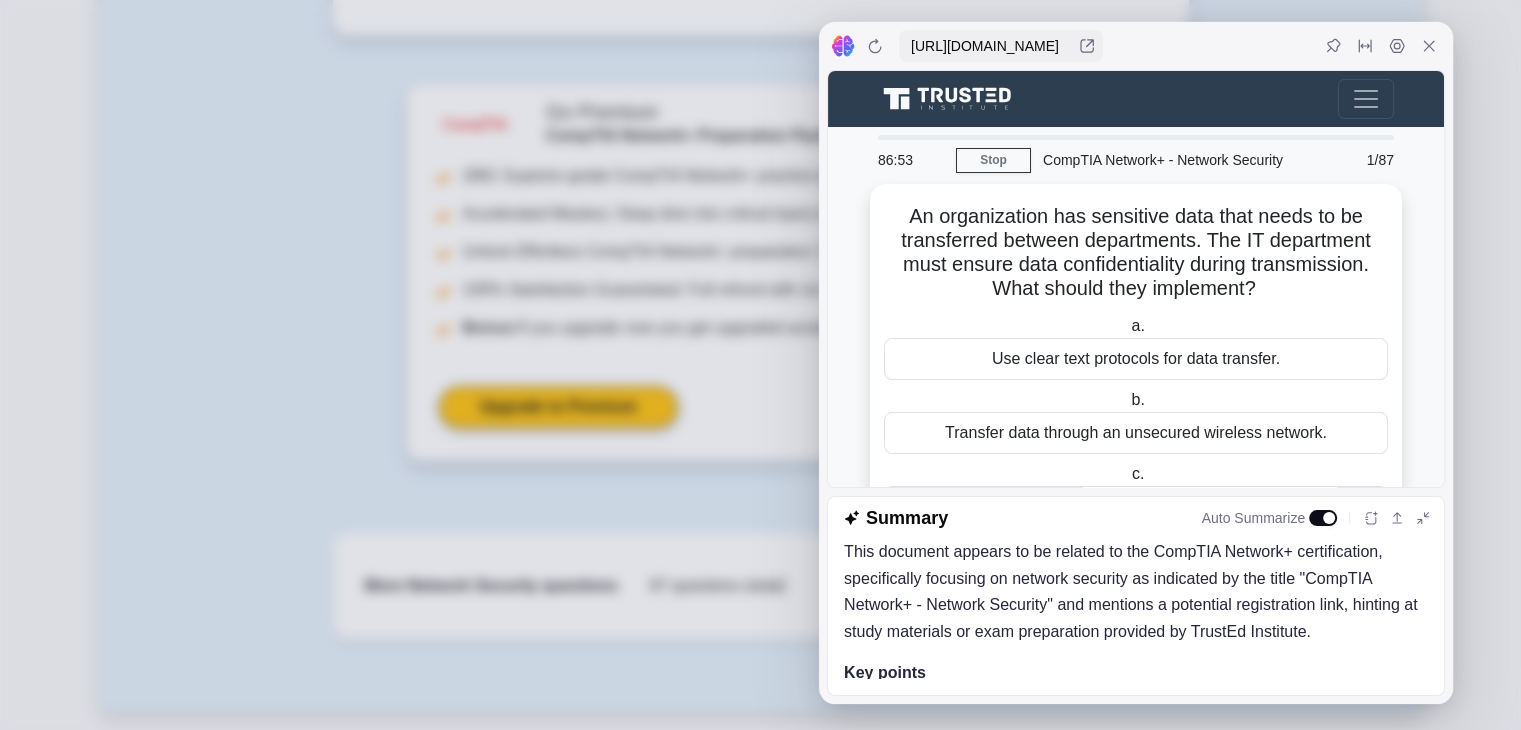 click at bounding box center (1136, 46) 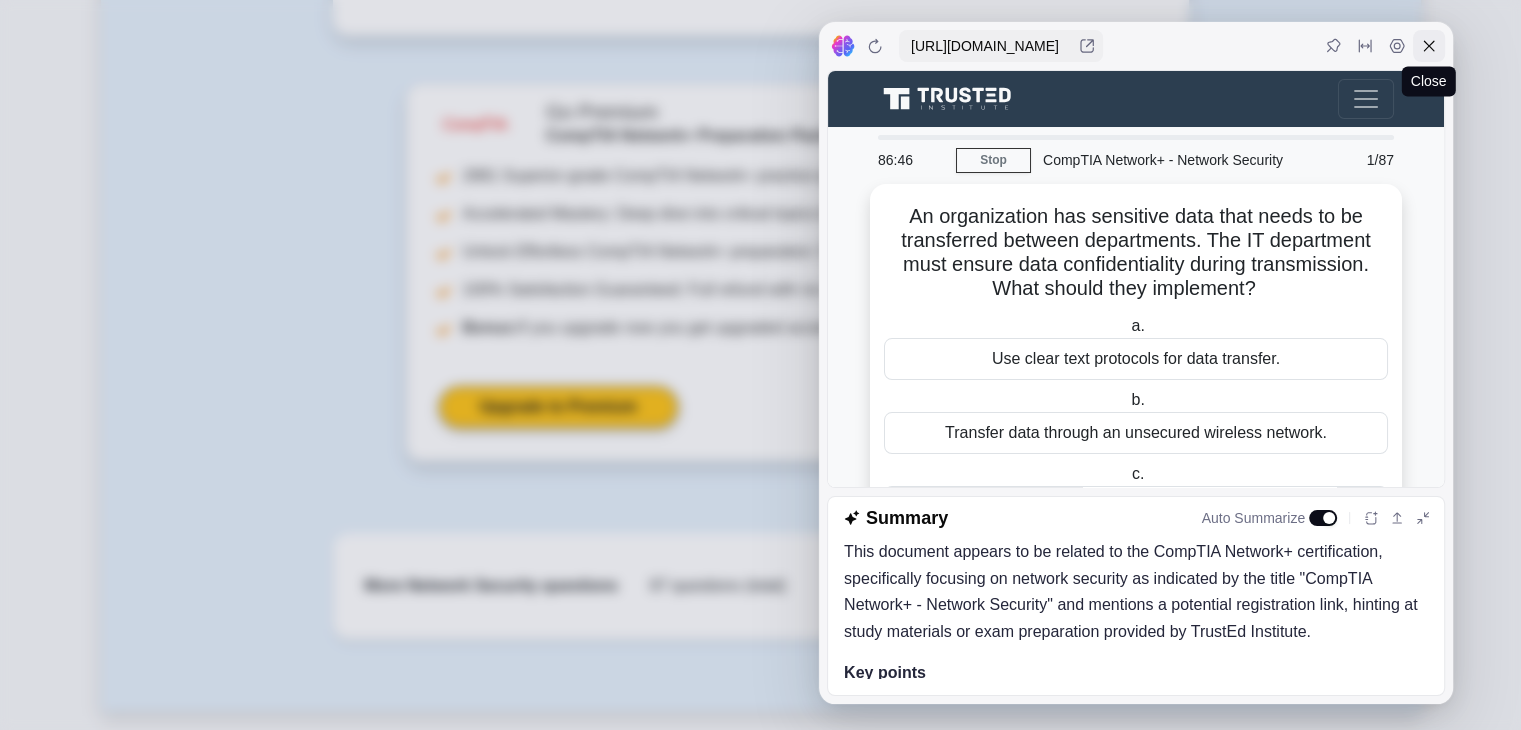 click 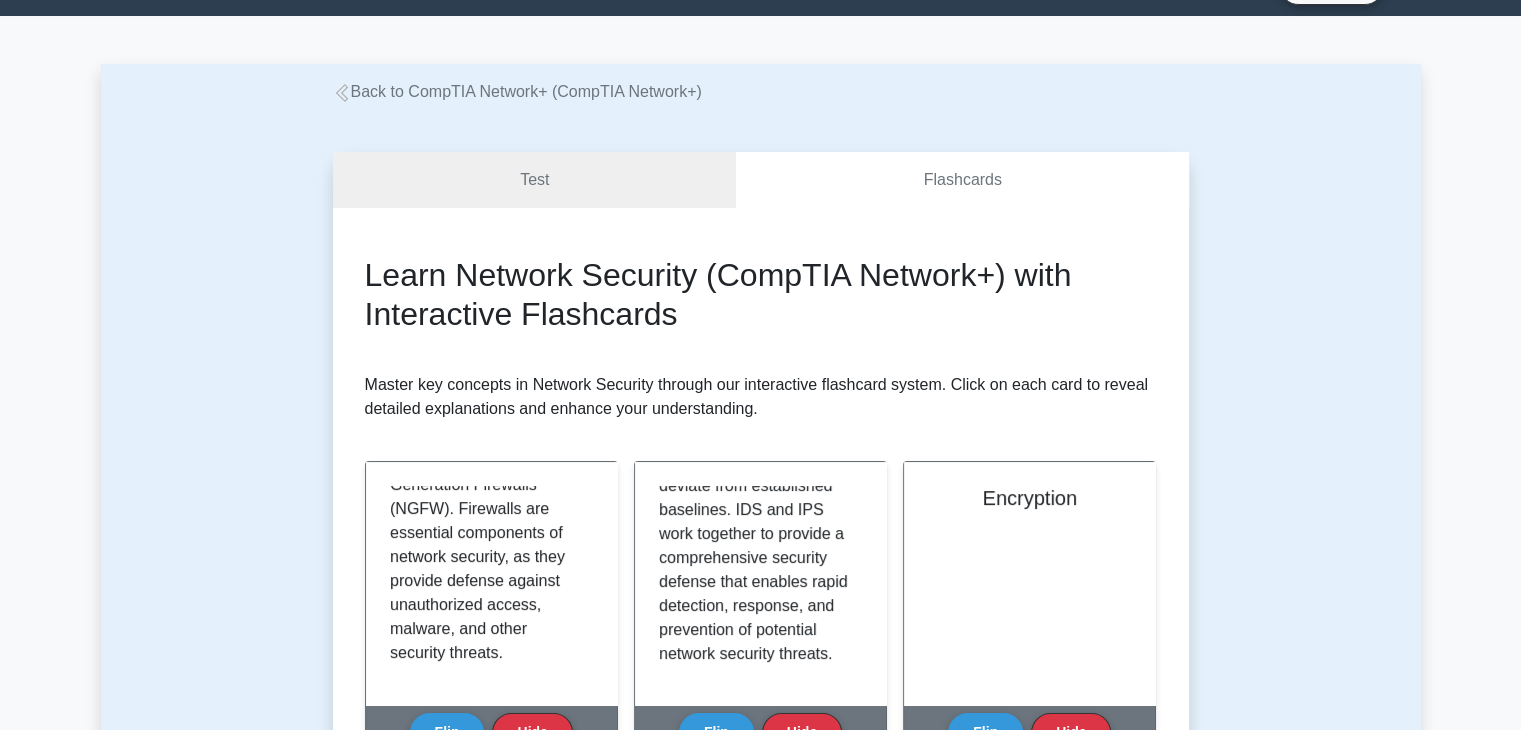 scroll, scrollTop: 0, scrollLeft: 0, axis: both 